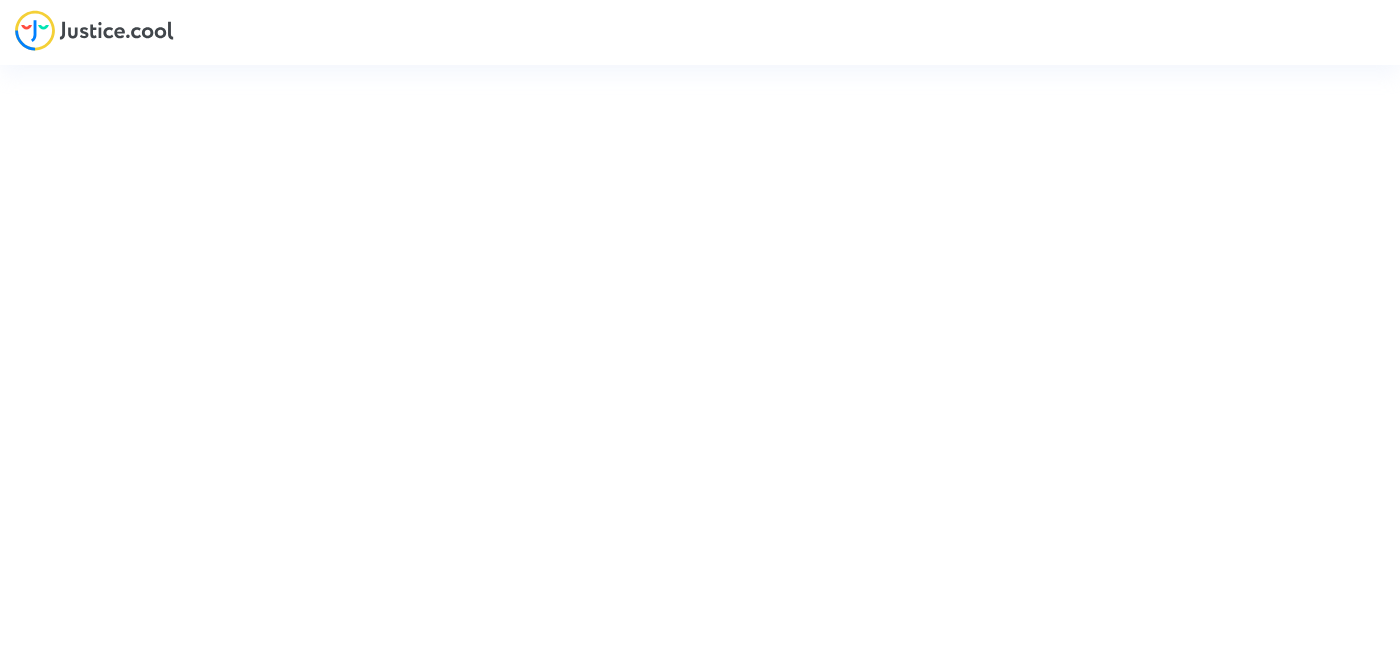 scroll, scrollTop: 0, scrollLeft: 0, axis: both 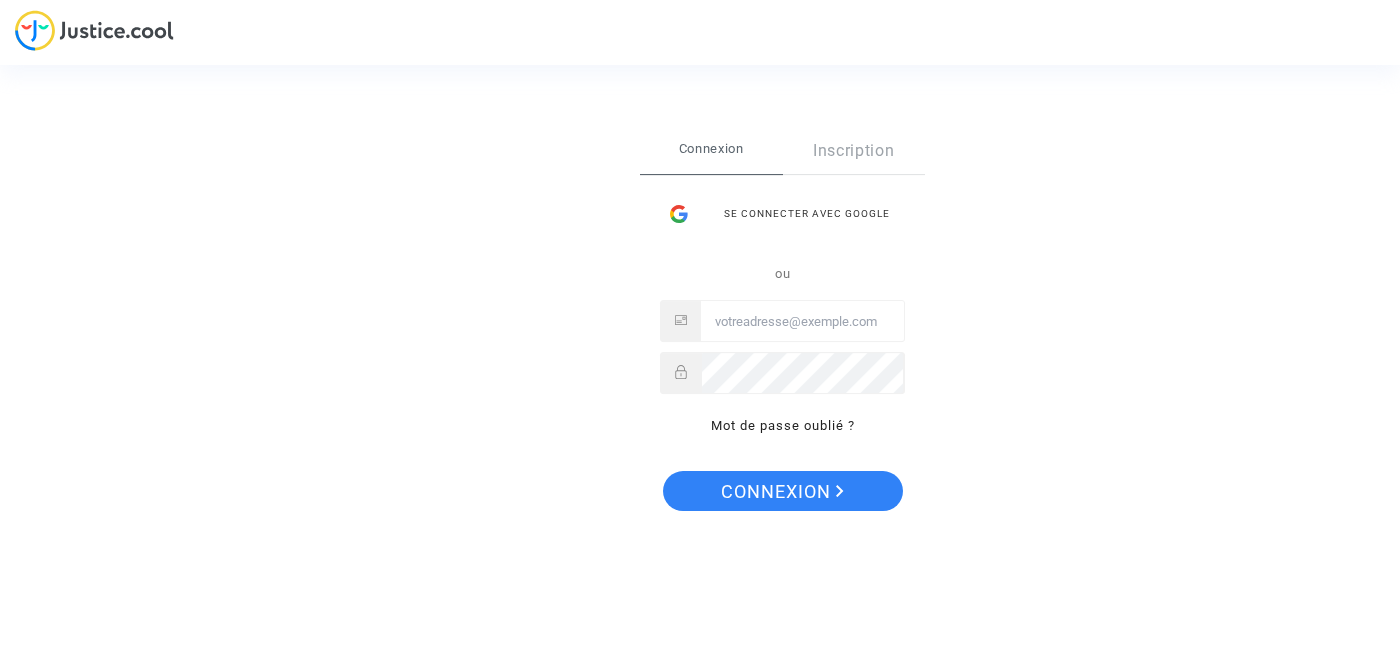 click at bounding box center (802, 322) 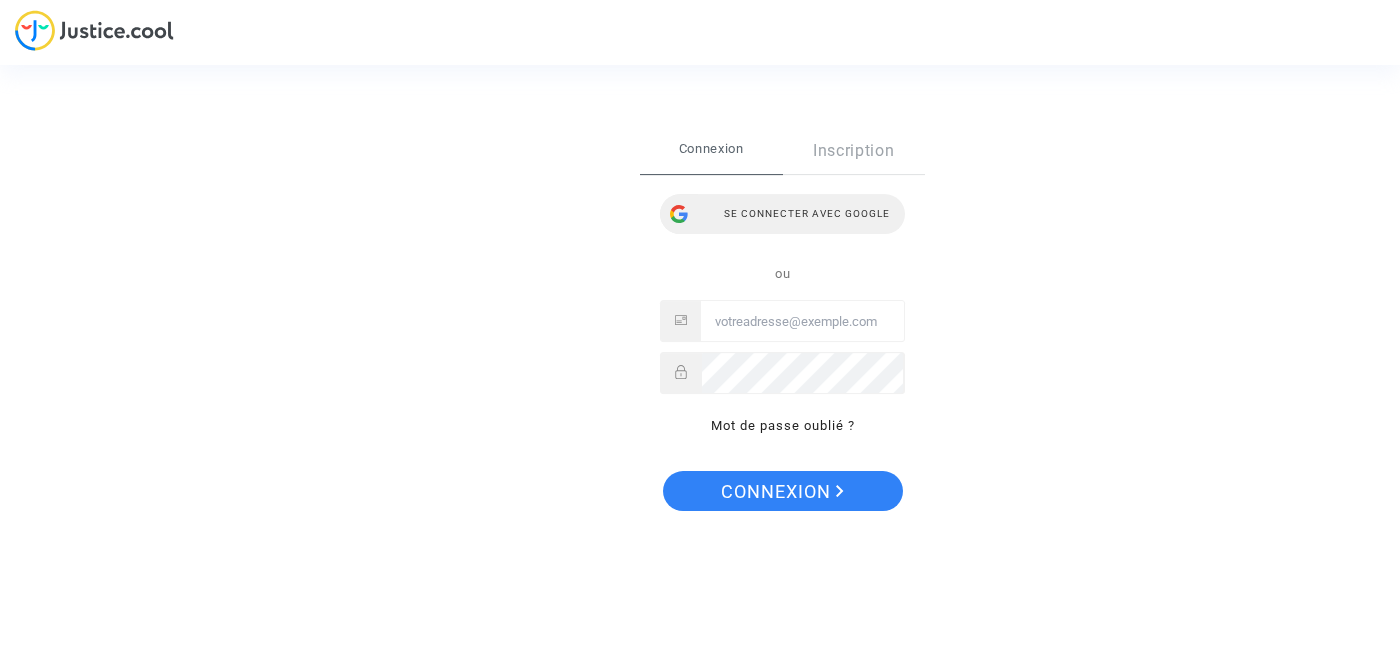 click on "Se connecter avec Google" at bounding box center [782, 214] 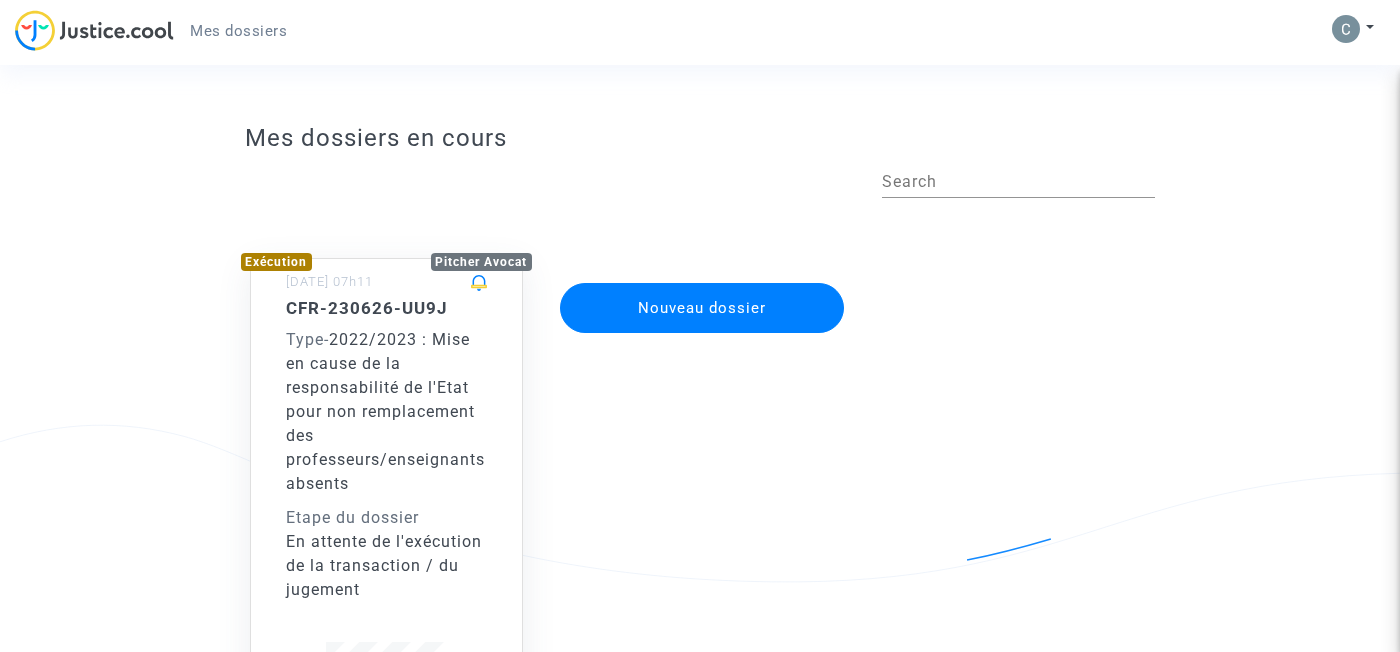 scroll, scrollTop: 0, scrollLeft: 0, axis: both 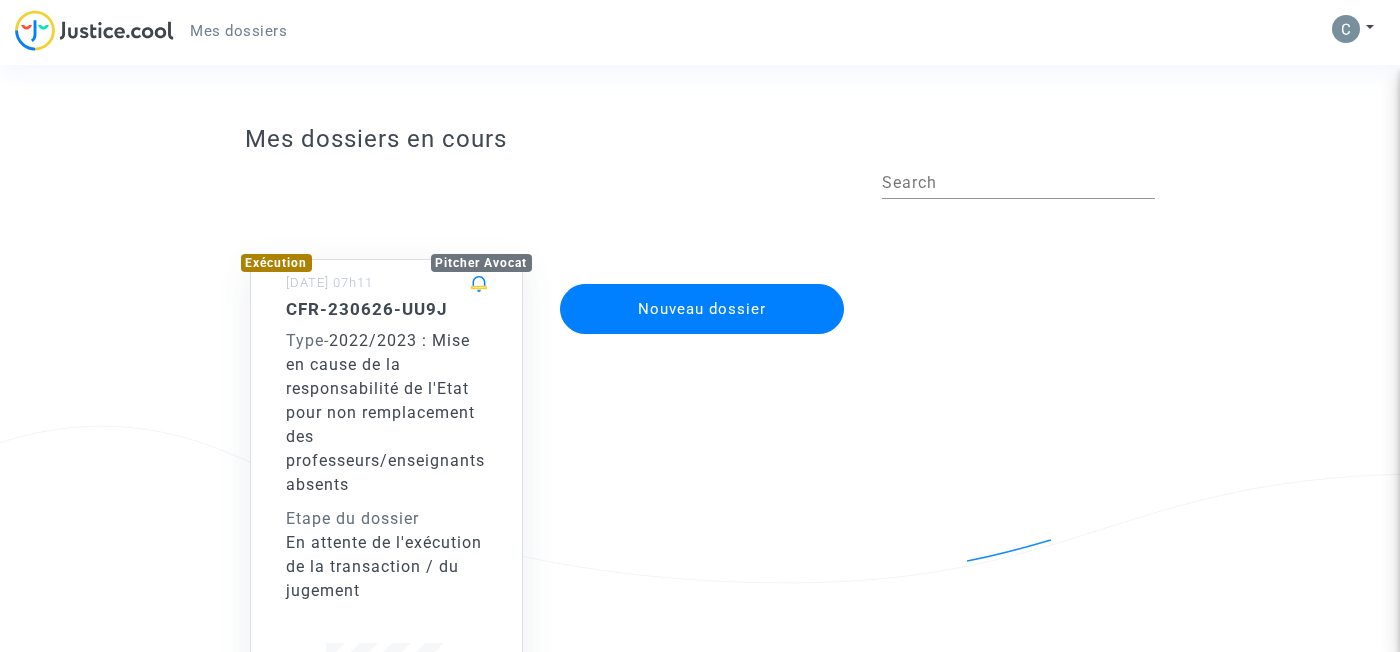 click on "2022/2023 : Mise en cause de la responsabilité de l'Etat pour non remplacement des professeurs/enseignants absents" 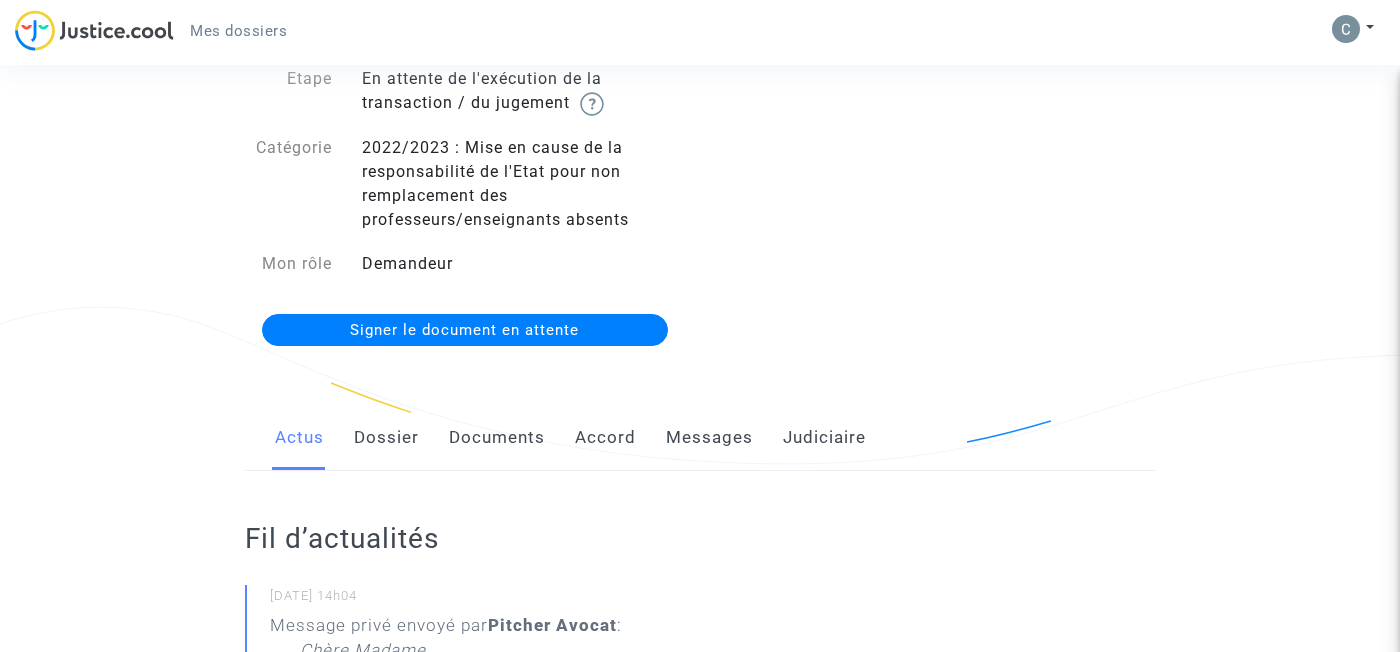 scroll, scrollTop: 84, scrollLeft: 0, axis: vertical 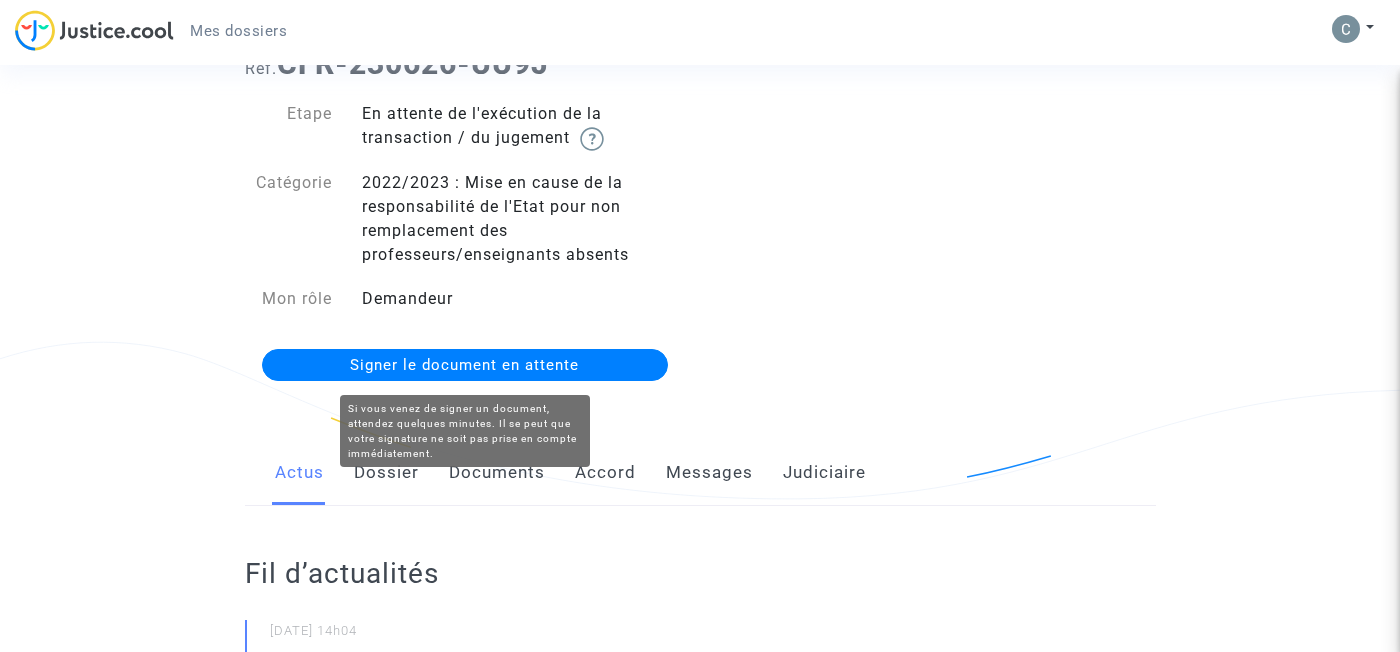 click on "Signer le document en attente" 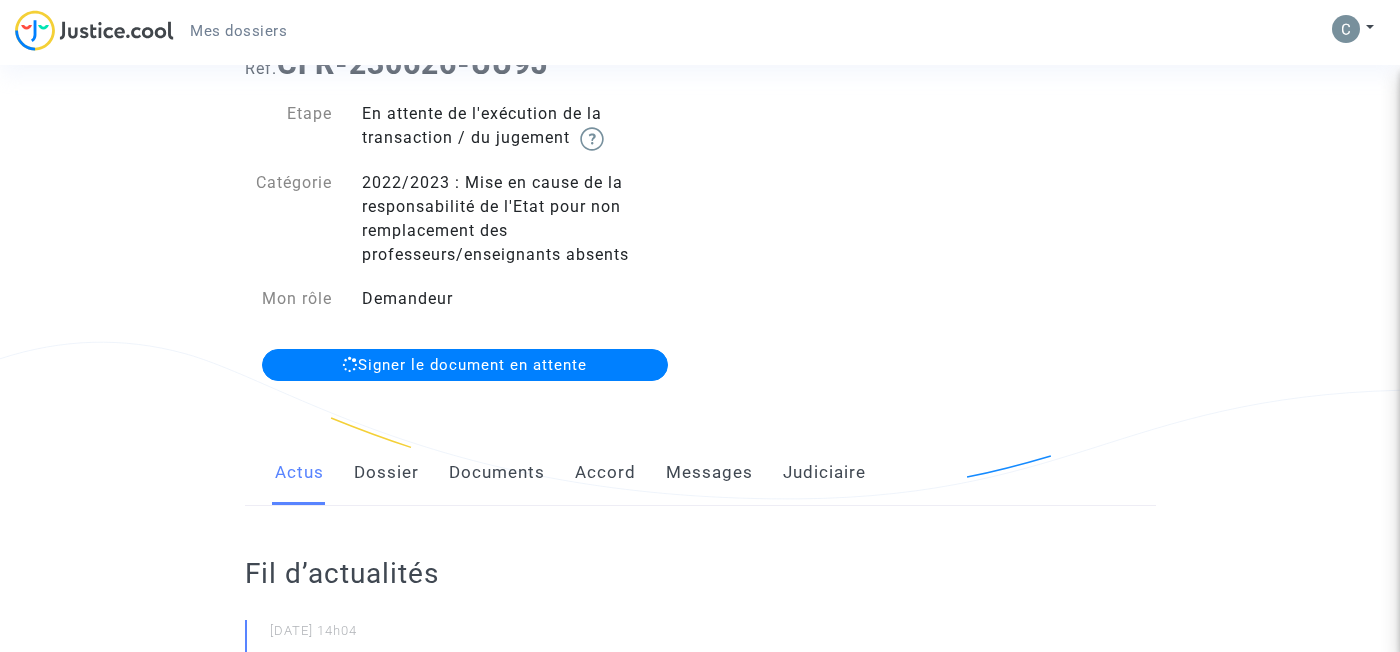 click on "Messages" 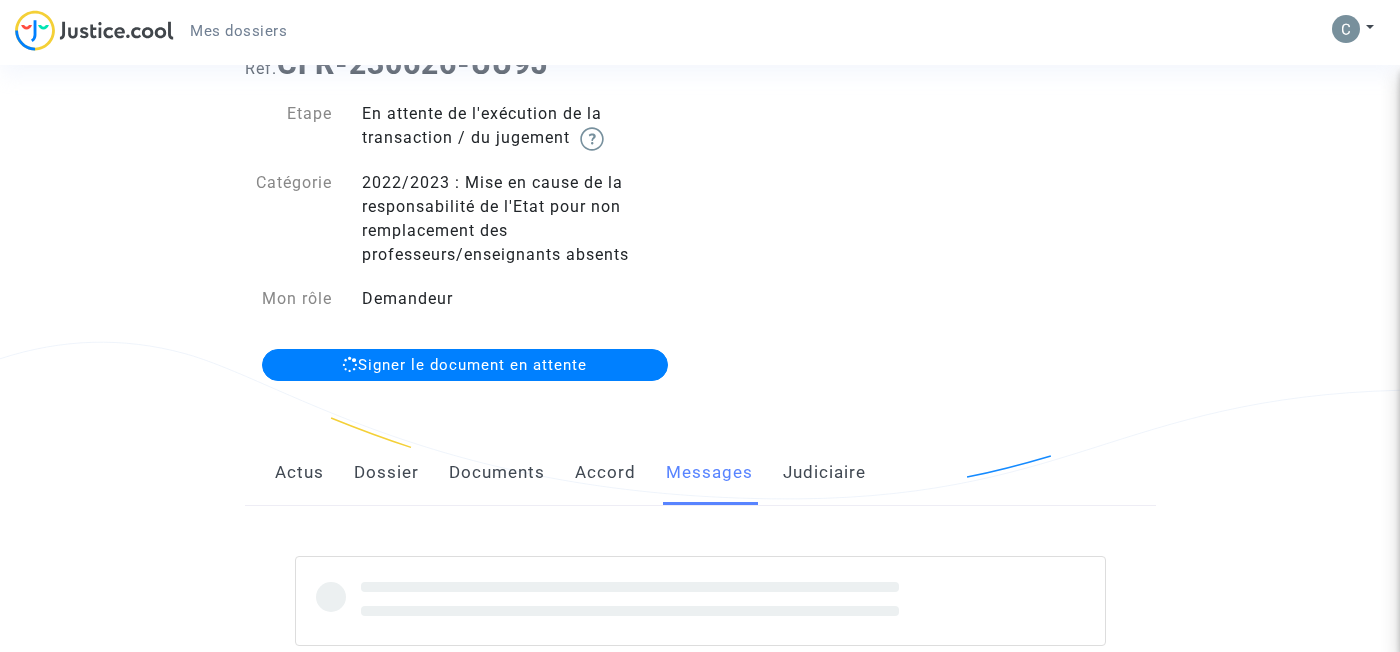 scroll, scrollTop: 0, scrollLeft: 0, axis: both 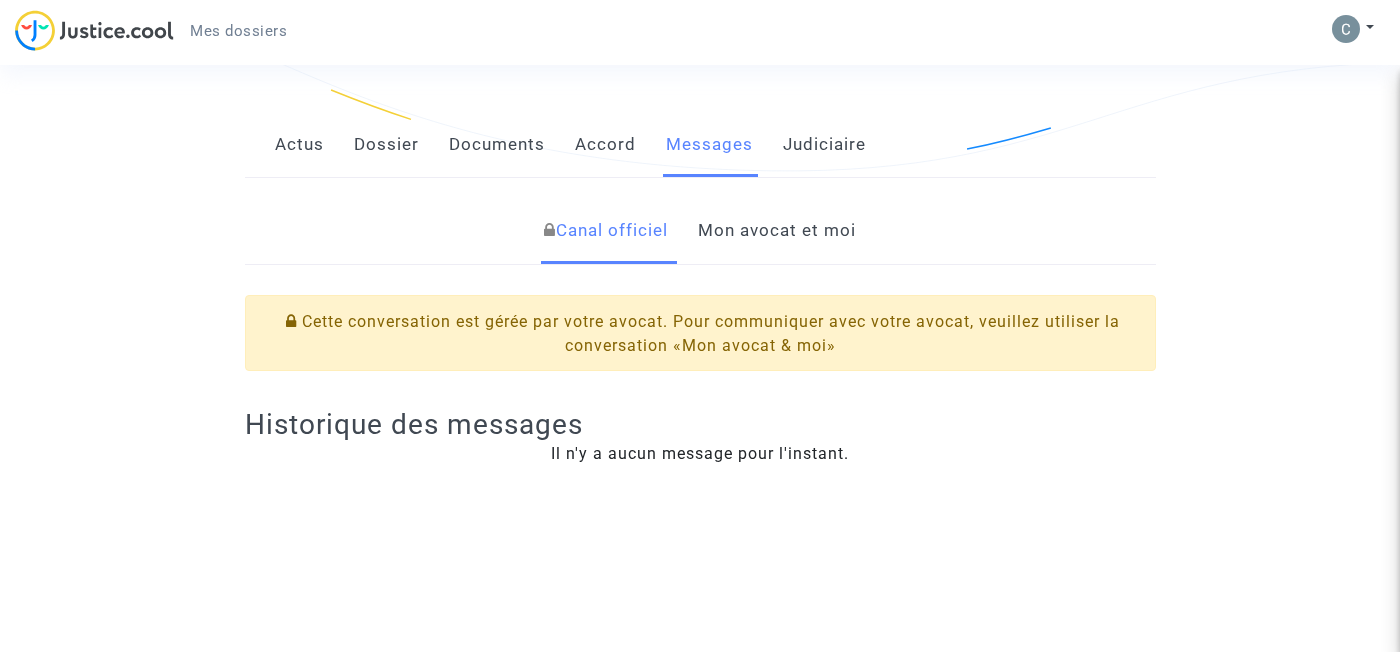 click on "Mon avocat et moi" 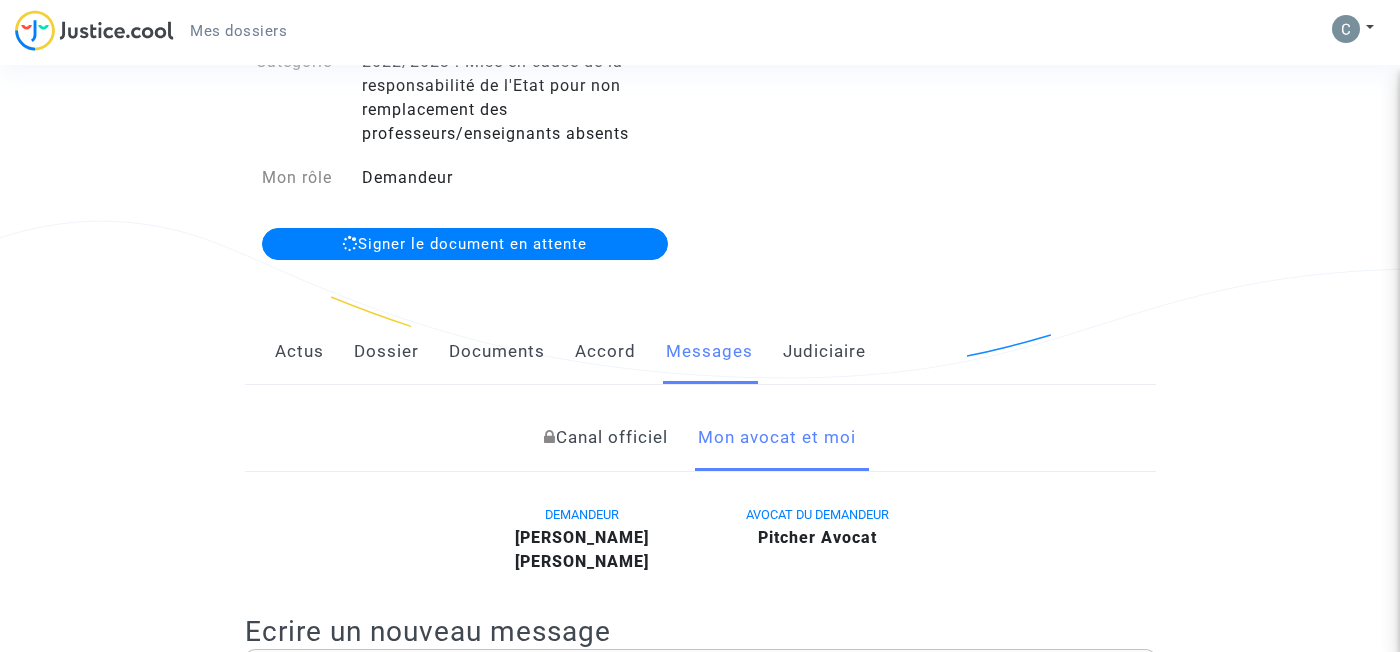 scroll, scrollTop: 204, scrollLeft: 0, axis: vertical 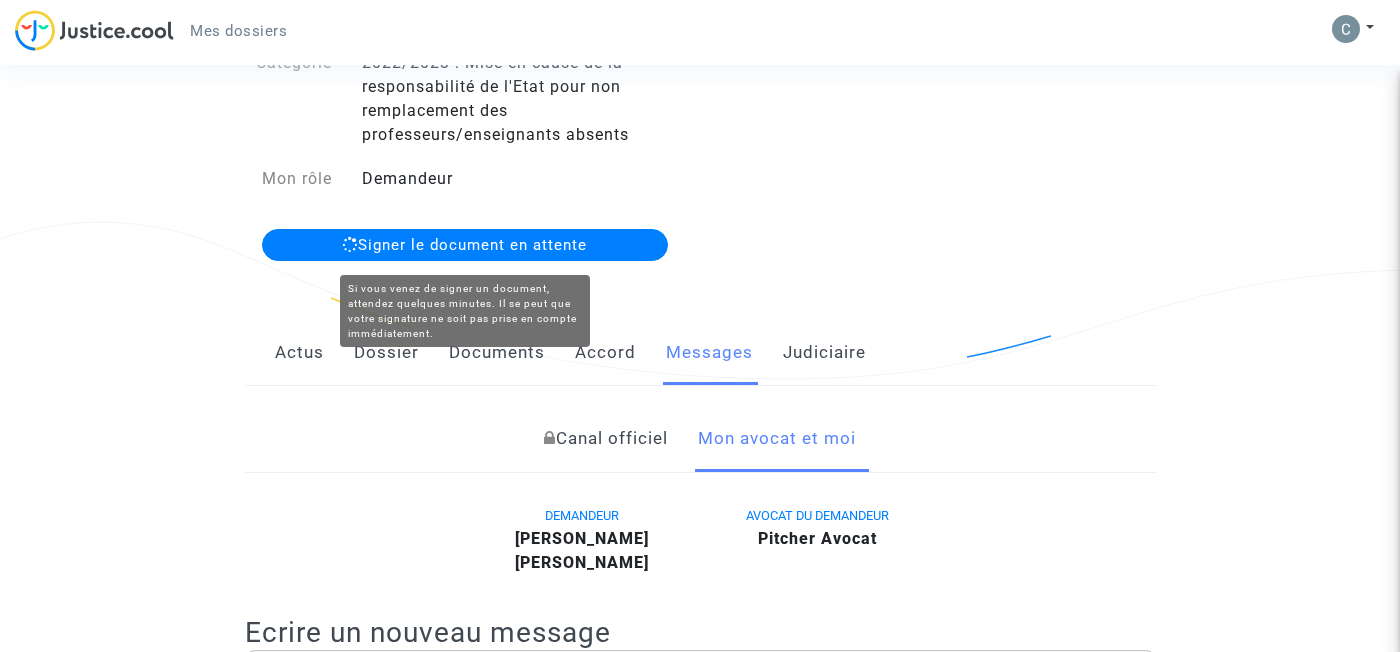 click on "Signer le document en attente" 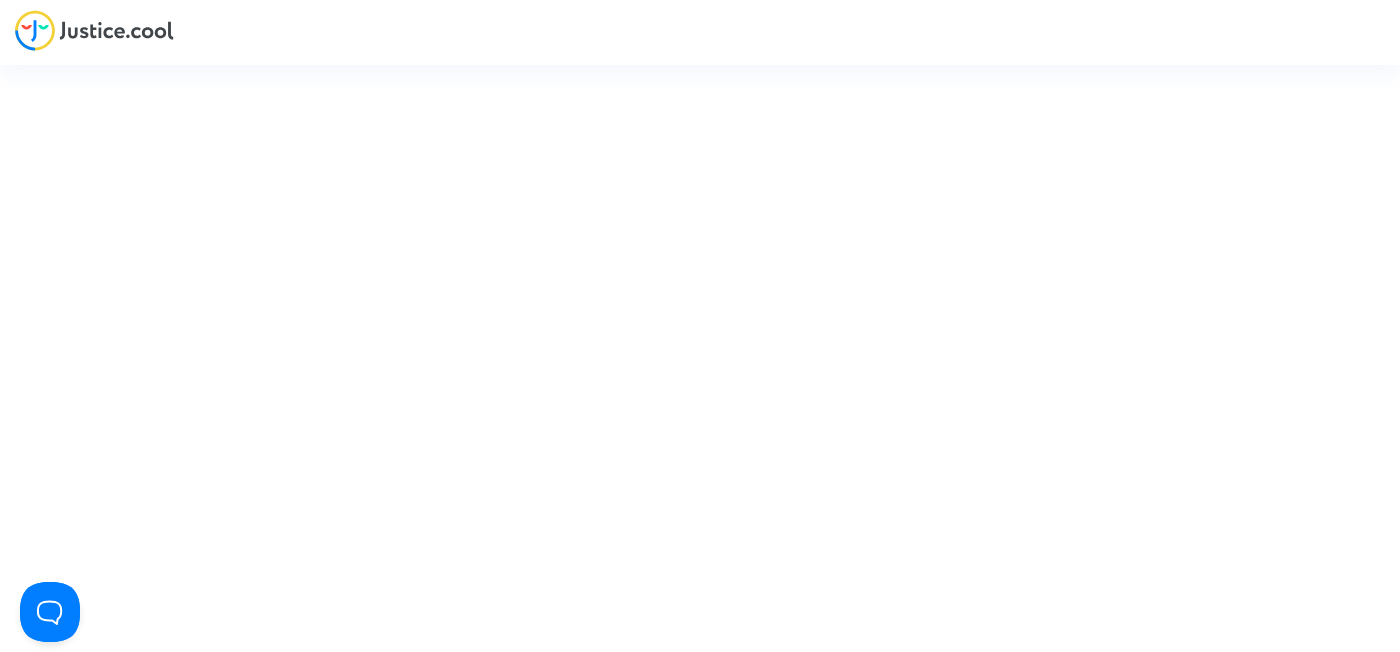 scroll, scrollTop: 0, scrollLeft: 0, axis: both 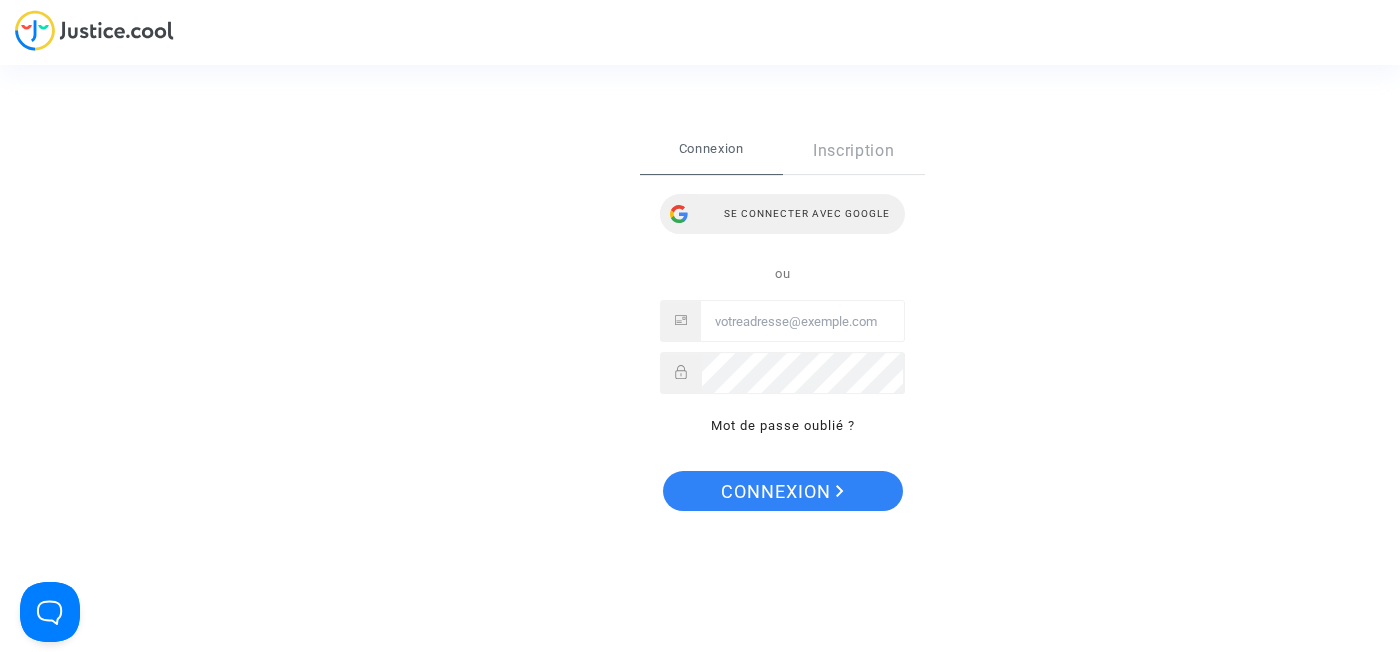 click on "Se connecter avec Google" at bounding box center [782, 214] 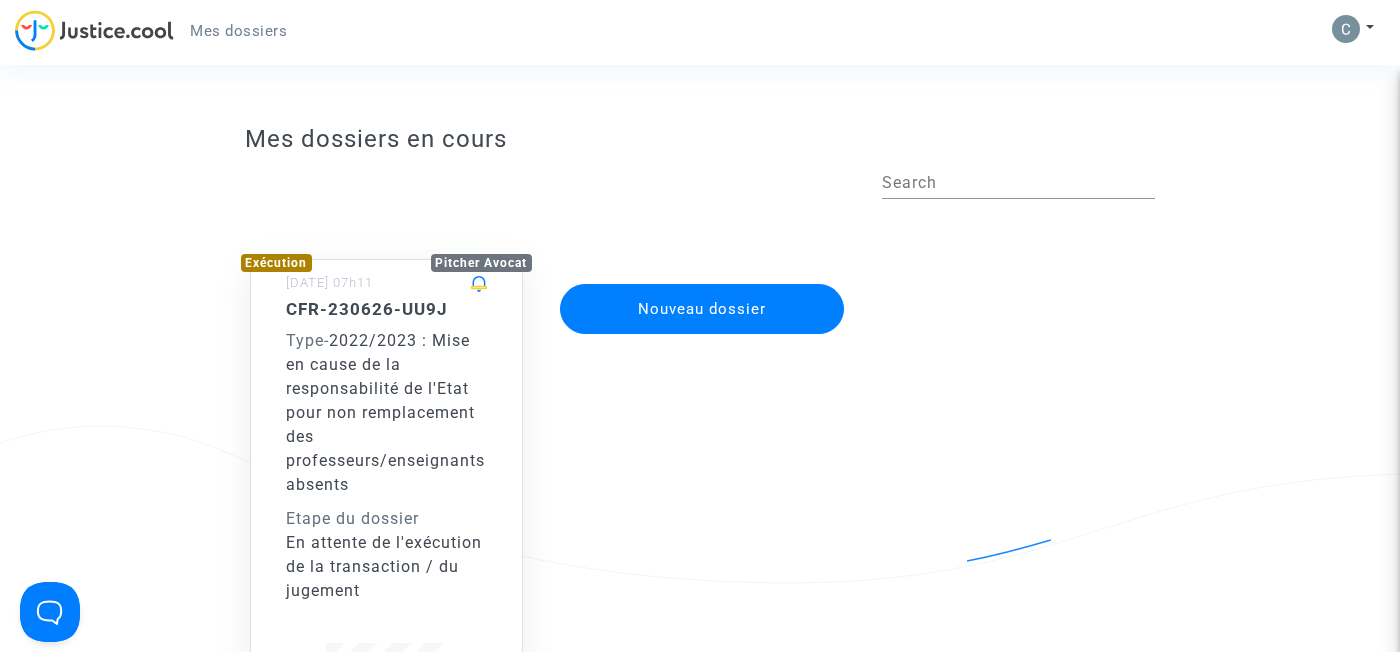 scroll, scrollTop: 0, scrollLeft: 0, axis: both 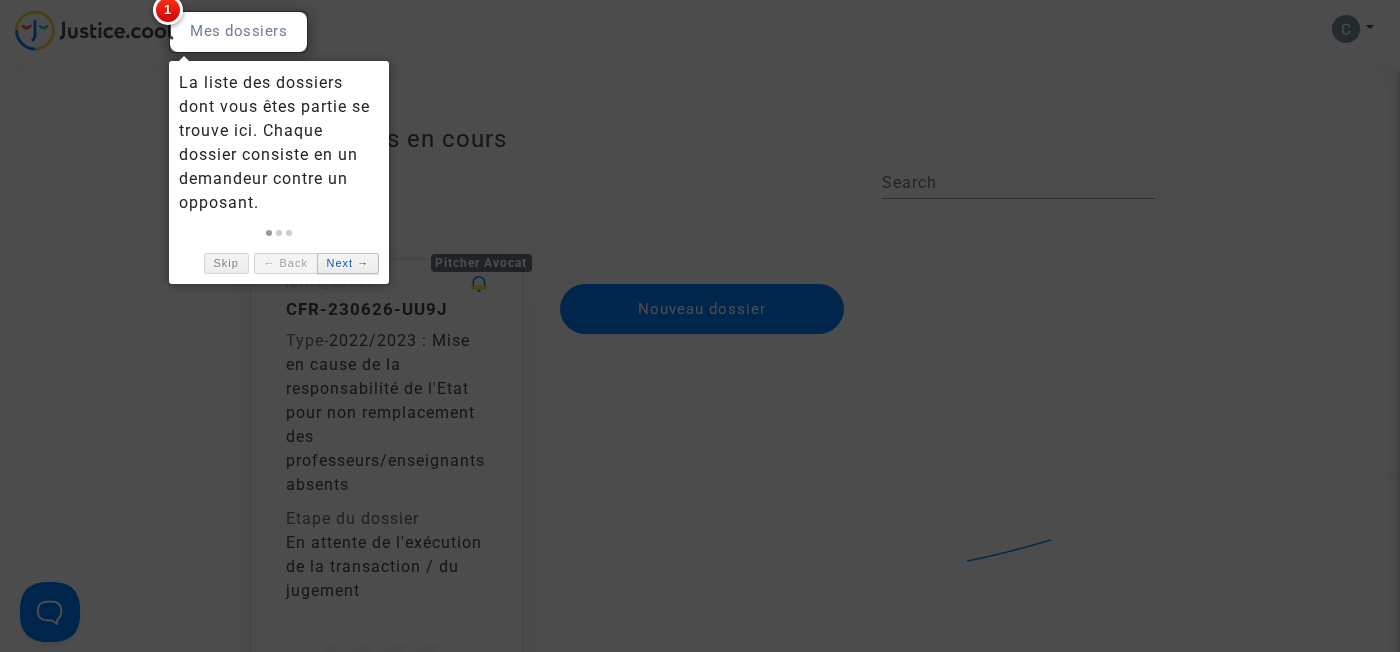 click on "Next →" at bounding box center (348, 263) 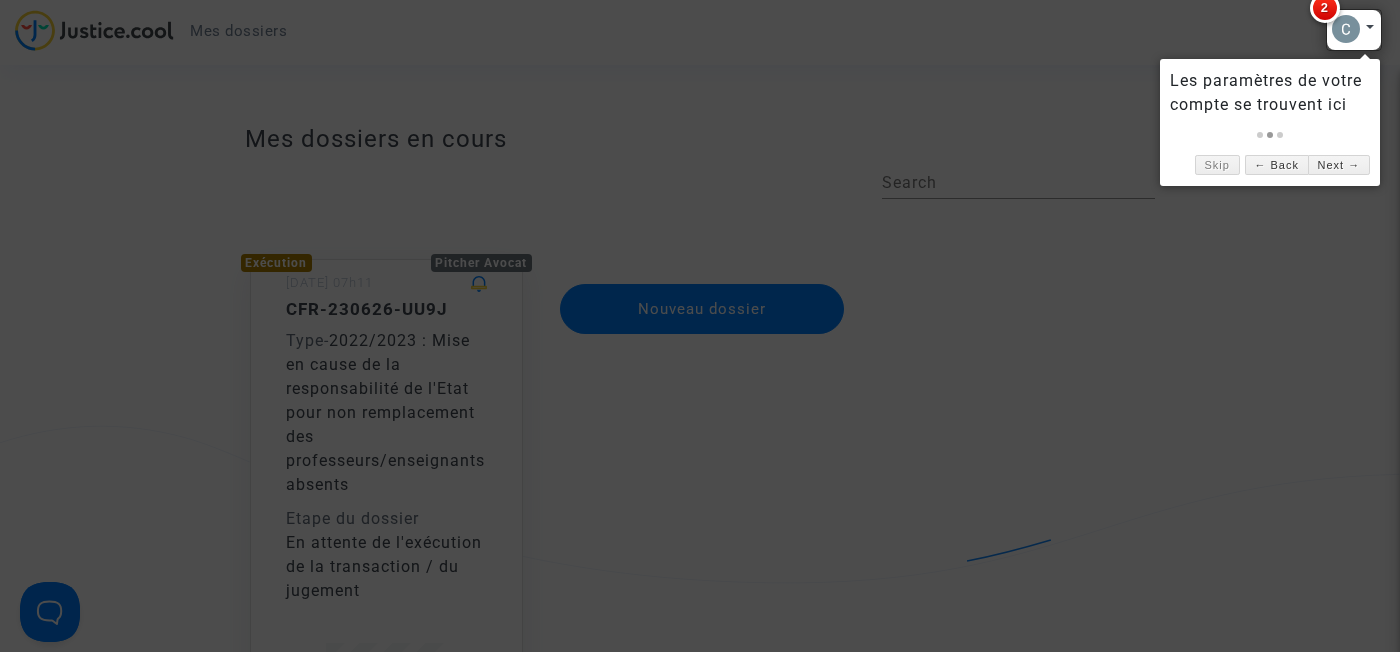 click at bounding box center [700, 326] 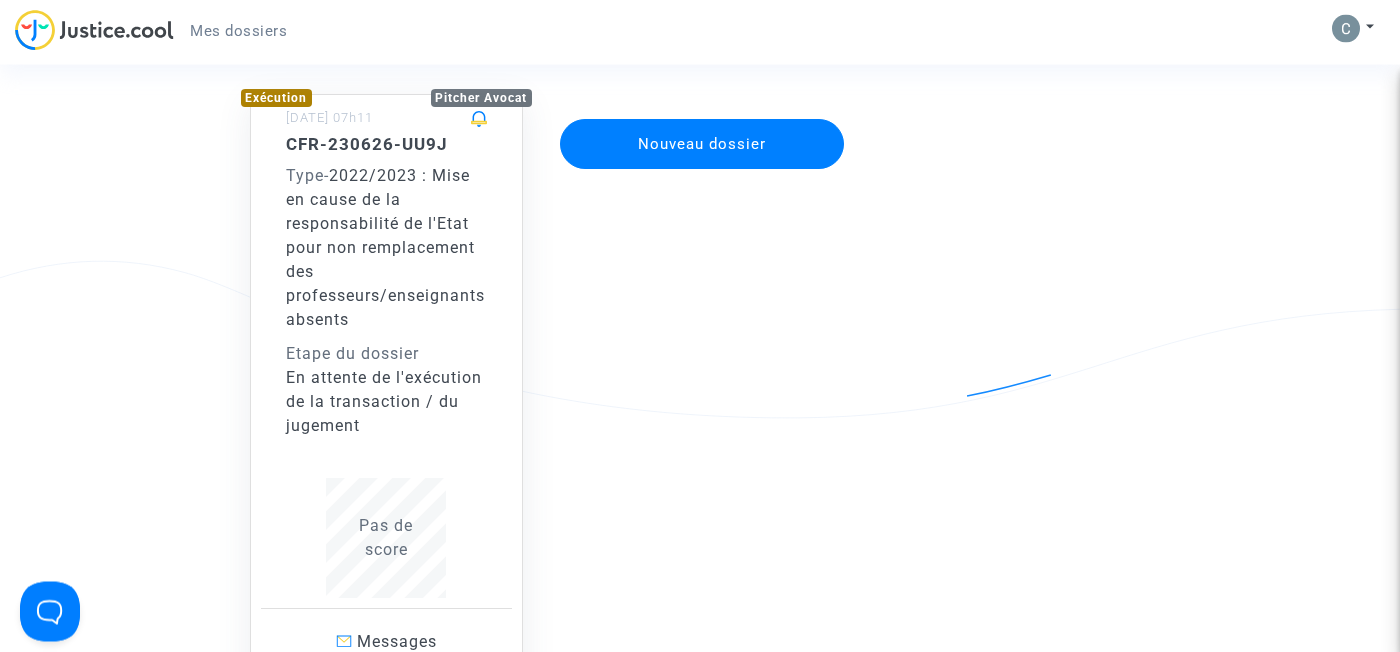 scroll, scrollTop: 0, scrollLeft: 0, axis: both 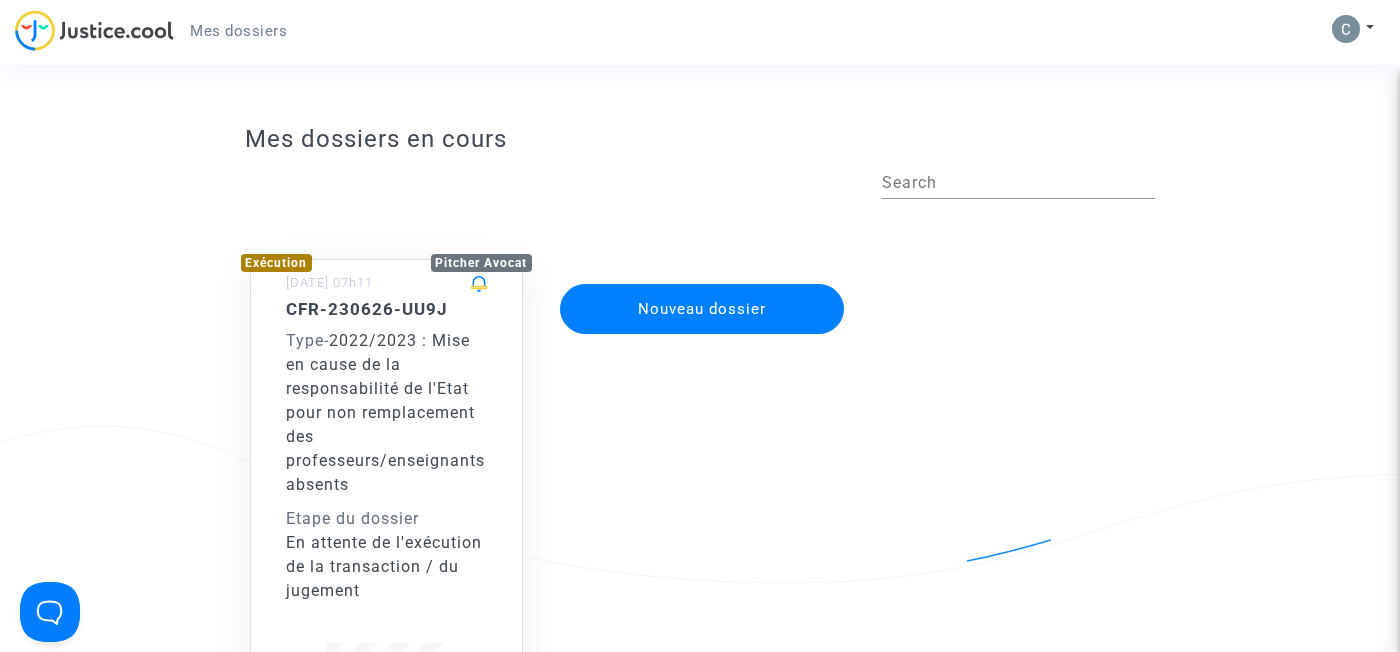 click on "2022/2023 : Mise en cause de la responsabilité de l'Etat pour non remplacement des professeurs/enseignants absents" 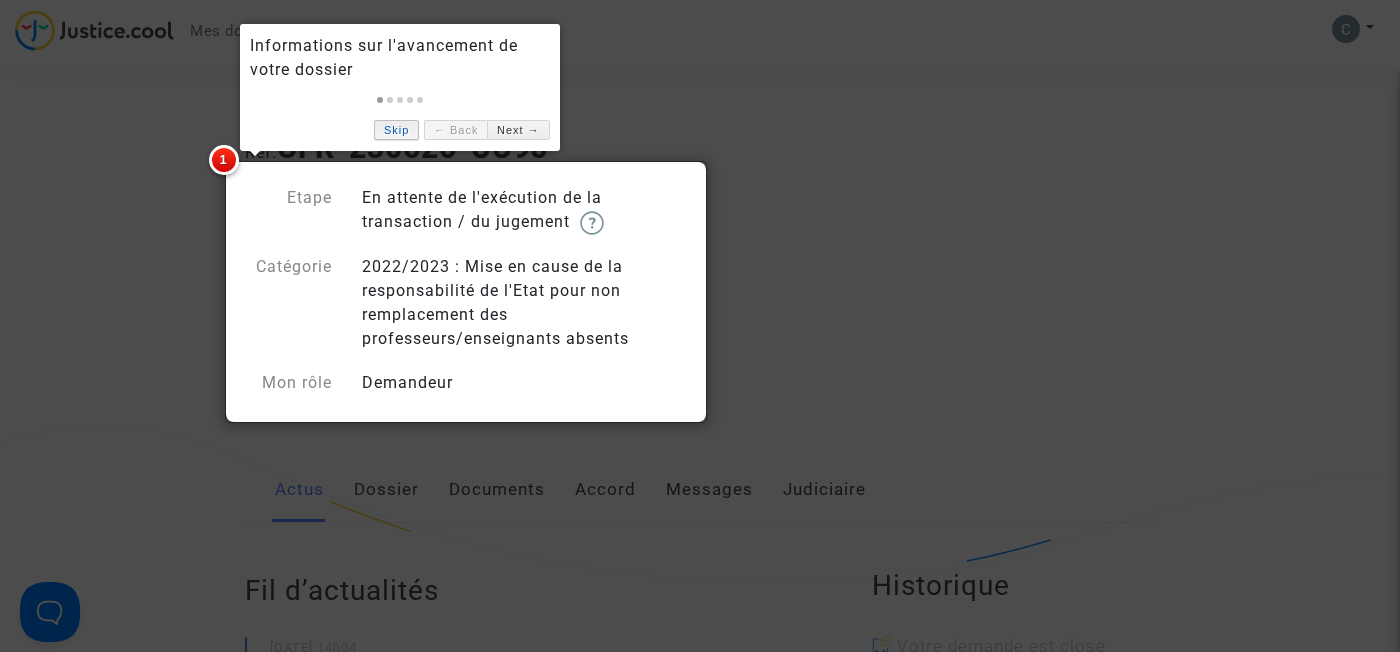 click on "Skip" at bounding box center [396, 130] 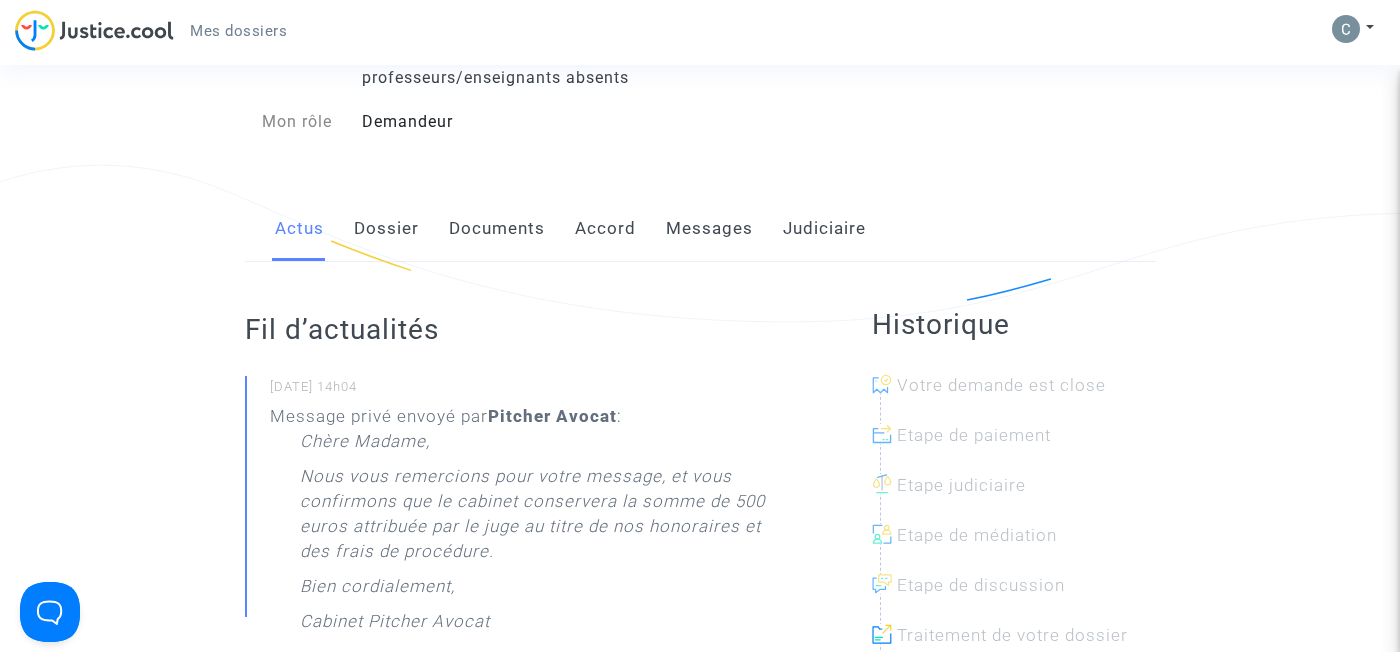 scroll, scrollTop: 272, scrollLeft: 0, axis: vertical 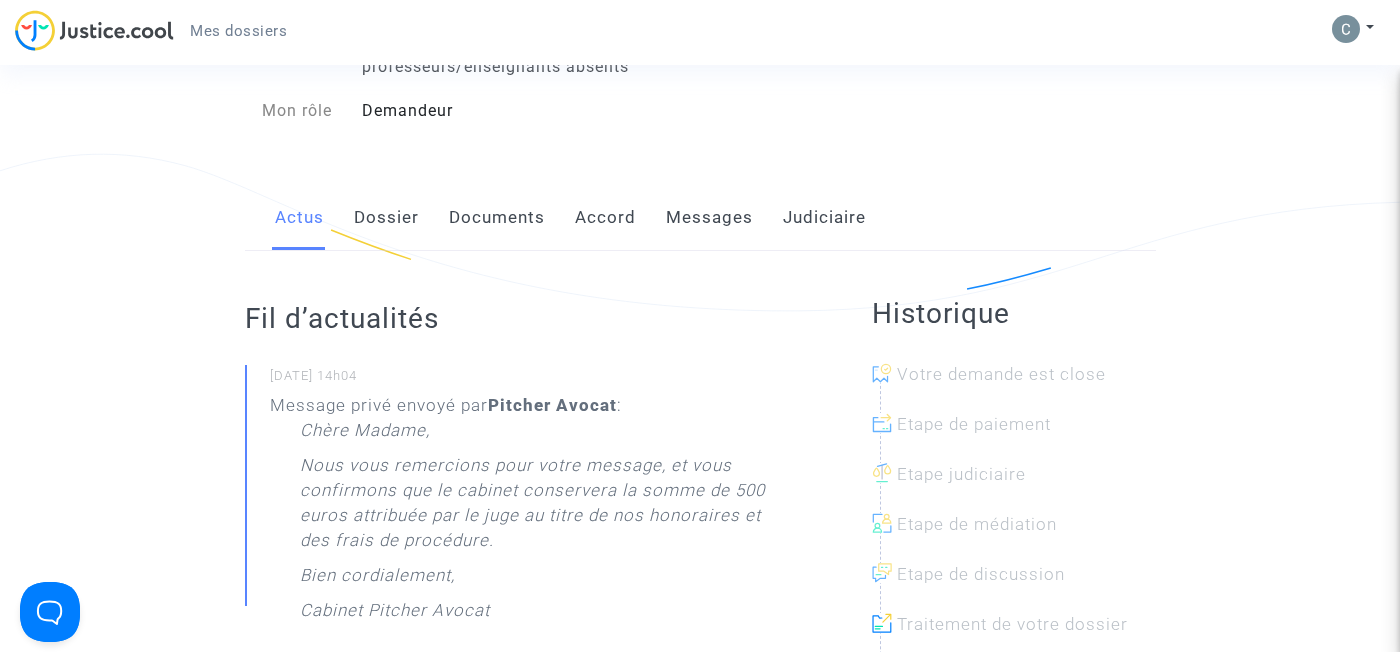 click on "Documents" 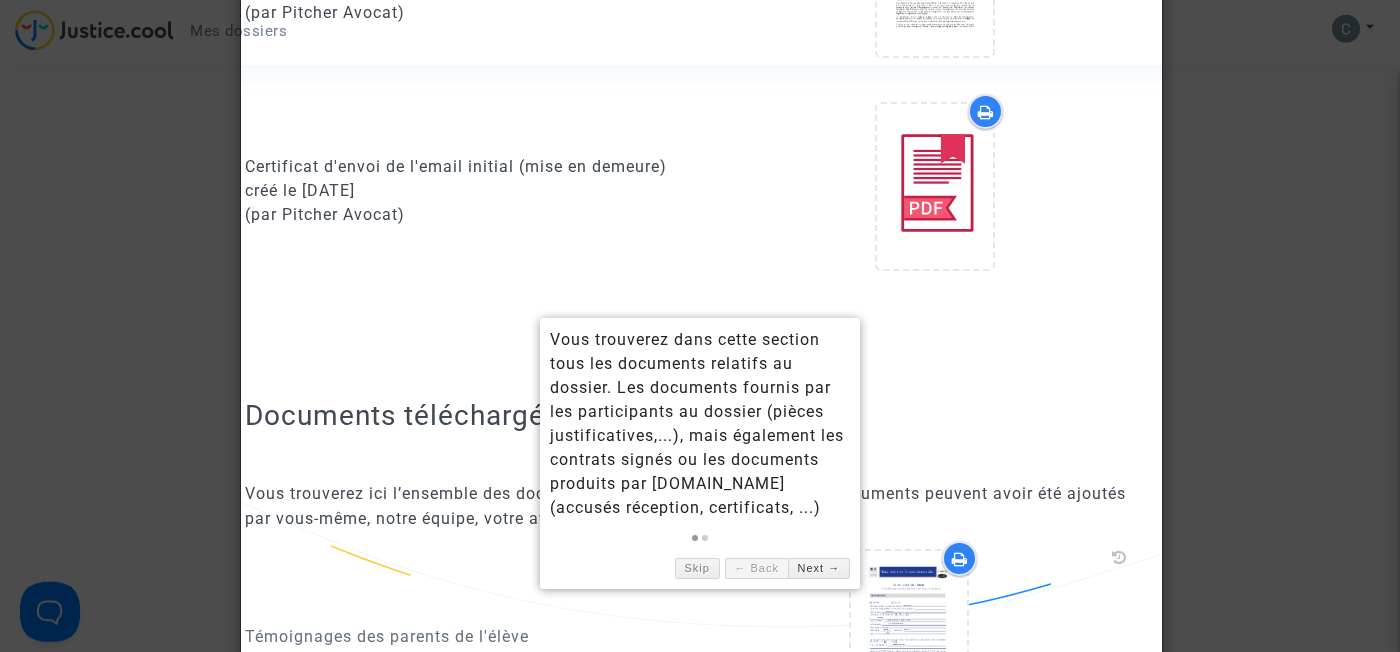 scroll, scrollTop: 1500, scrollLeft: 0, axis: vertical 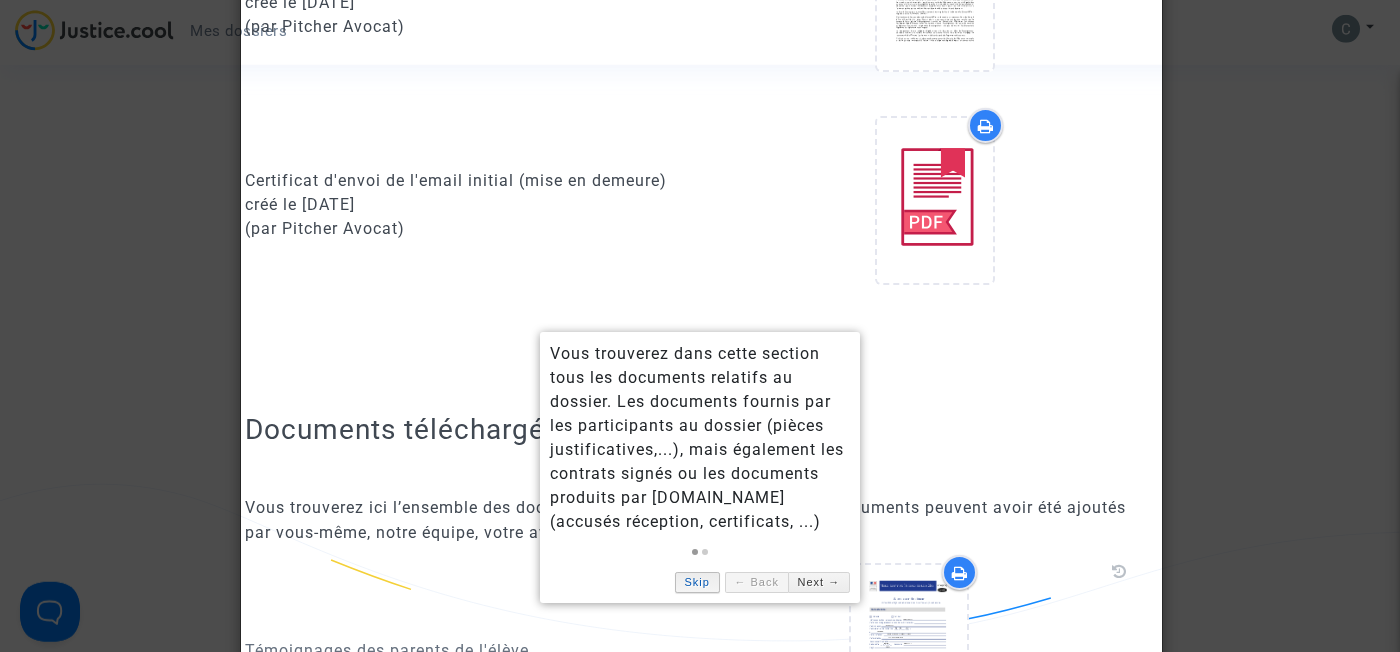 click on "Skip" at bounding box center (697, 582) 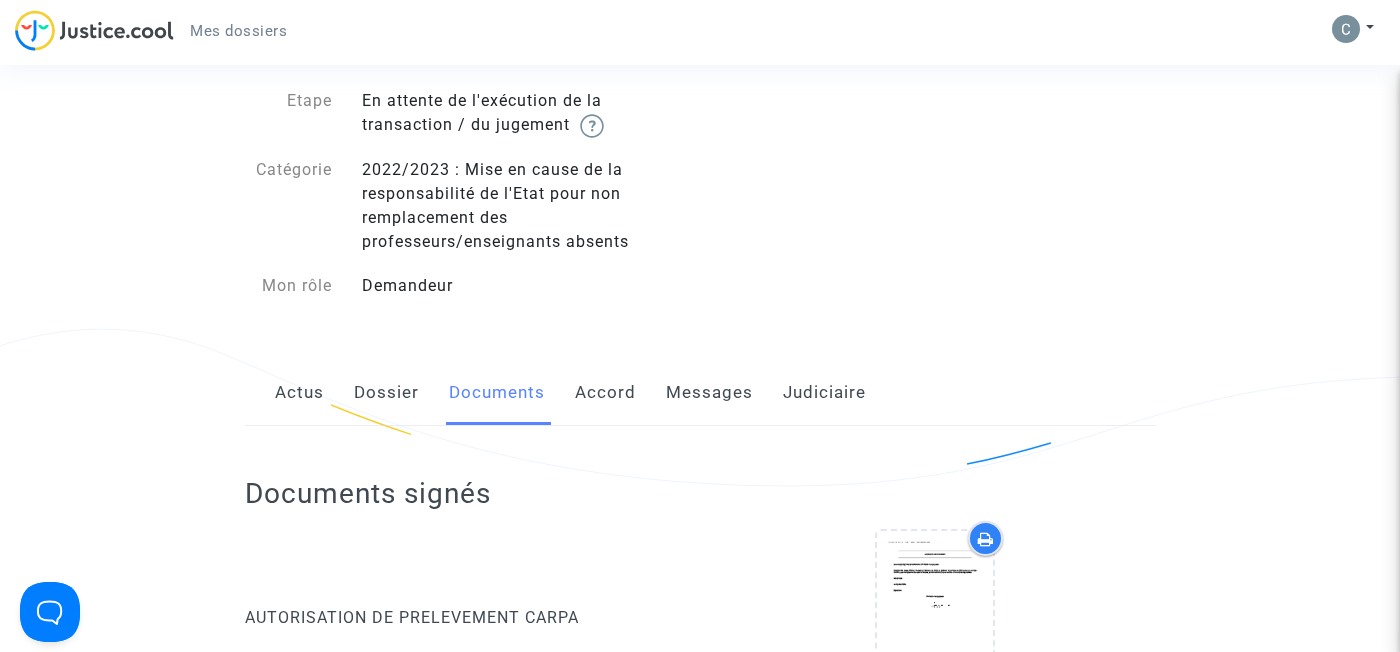 scroll, scrollTop: 0, scrollLeft: 0, axis: both 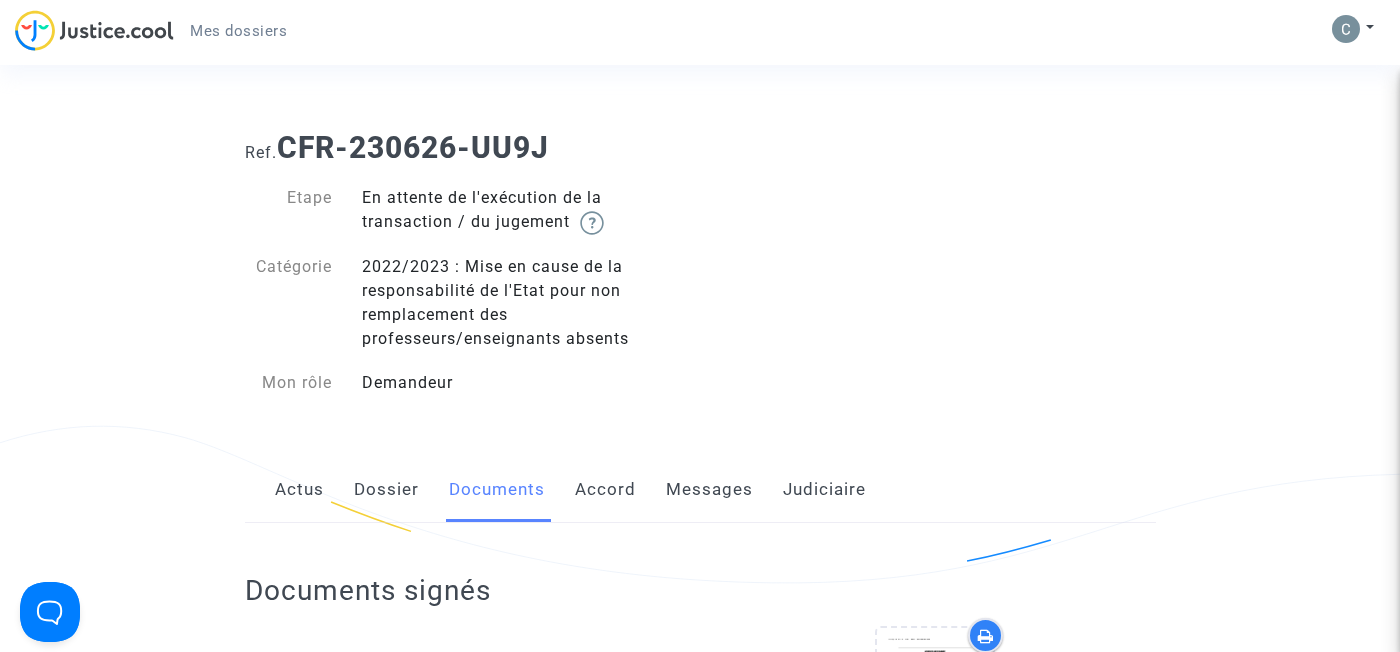 click on "Dossier" 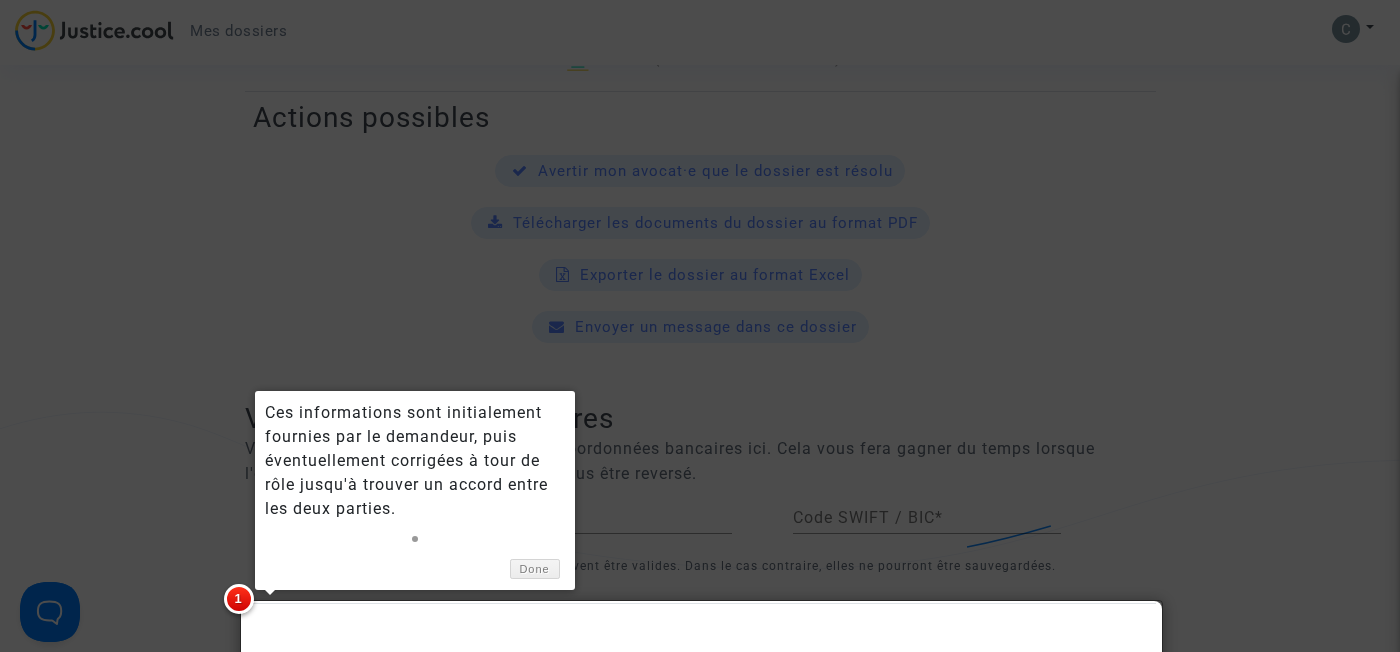 scroll, scrollTop: 820, scrollLeft: 0, axis: vertical 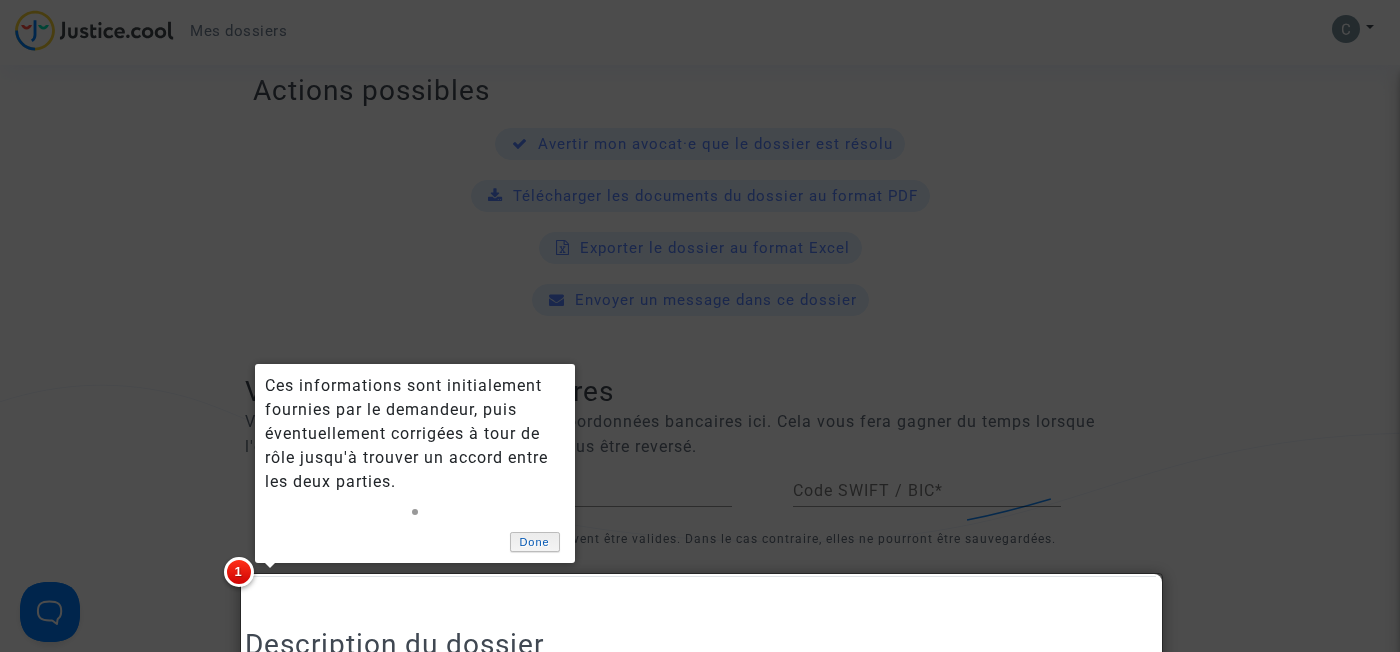 click on "Done" at bounding box center (535, 542) 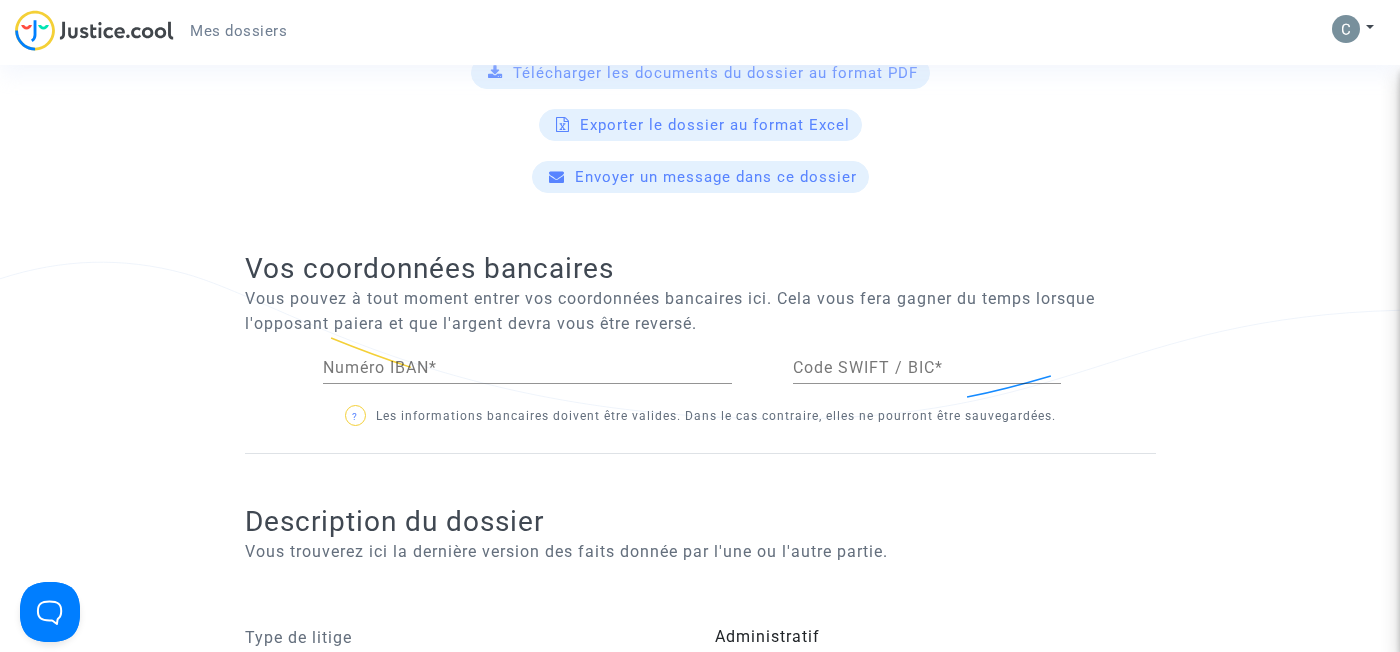 scroll, scrollTop: 946, scrollLeft: 0, axis: vertical 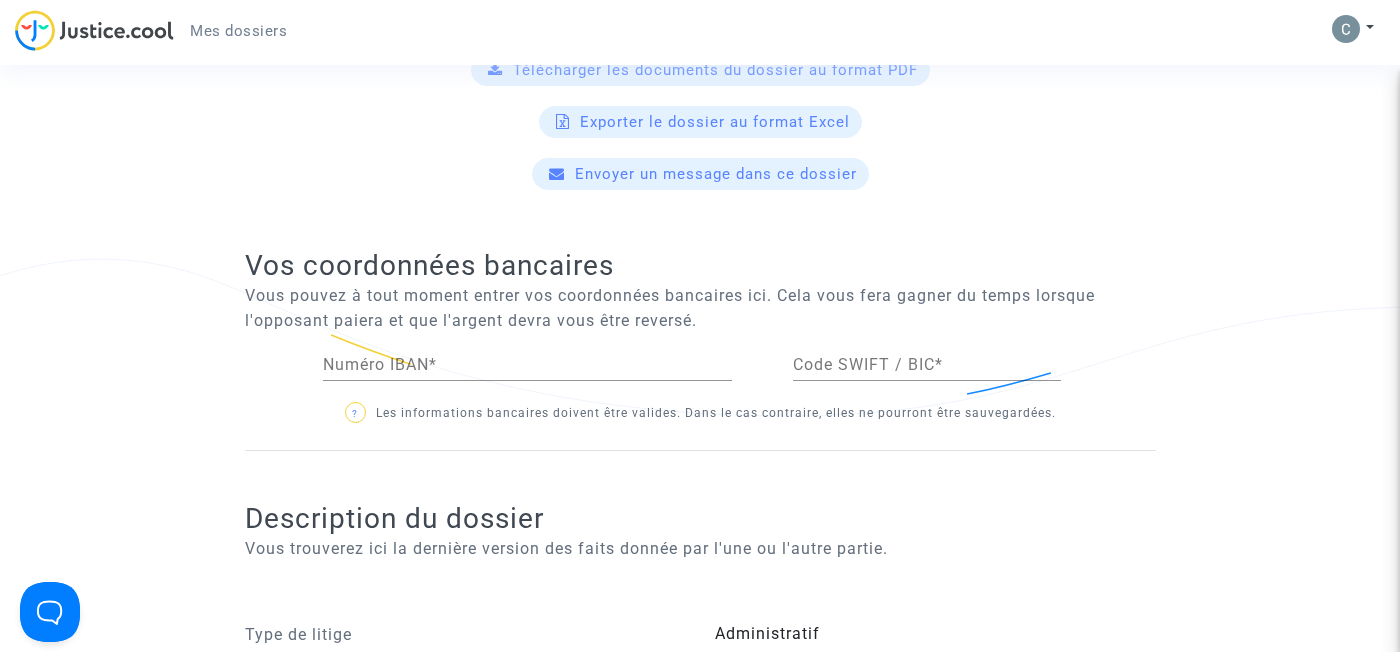 click on "Numéro IBAN  *" at bounding box center [527, 365] 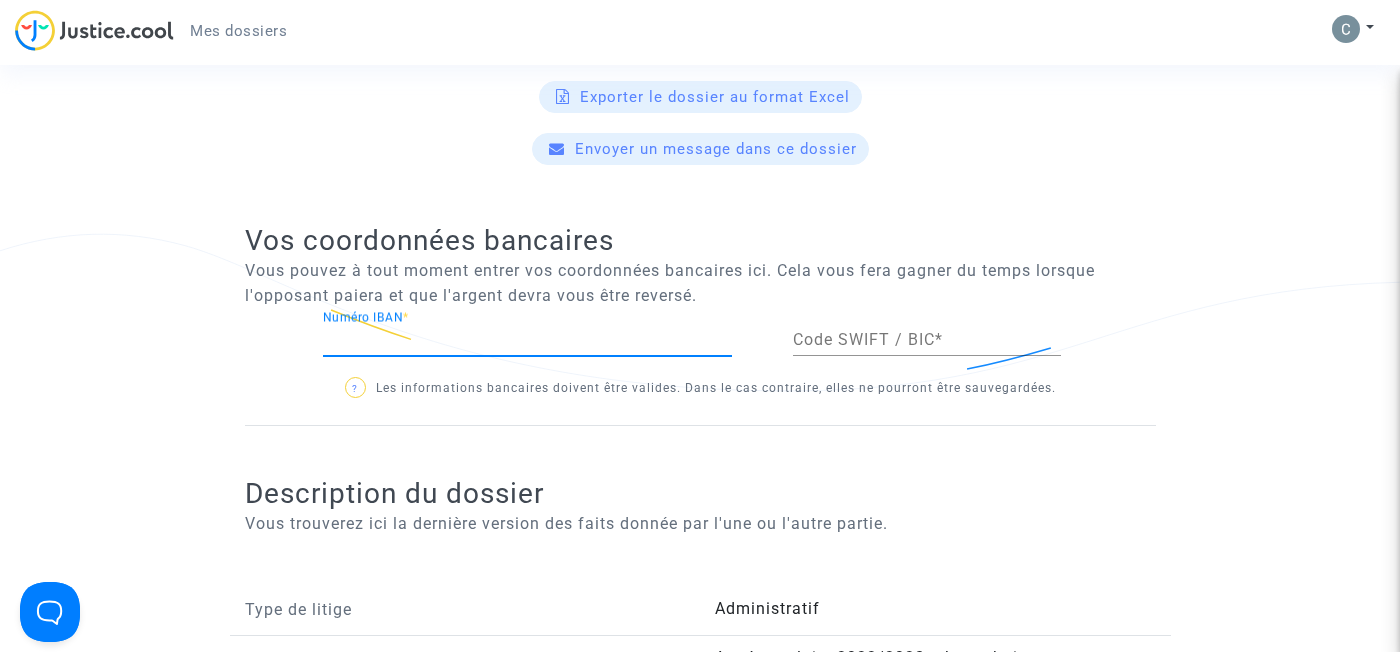 scroll, scrollTop: 973, scrollLeft: 0, axis: vertical 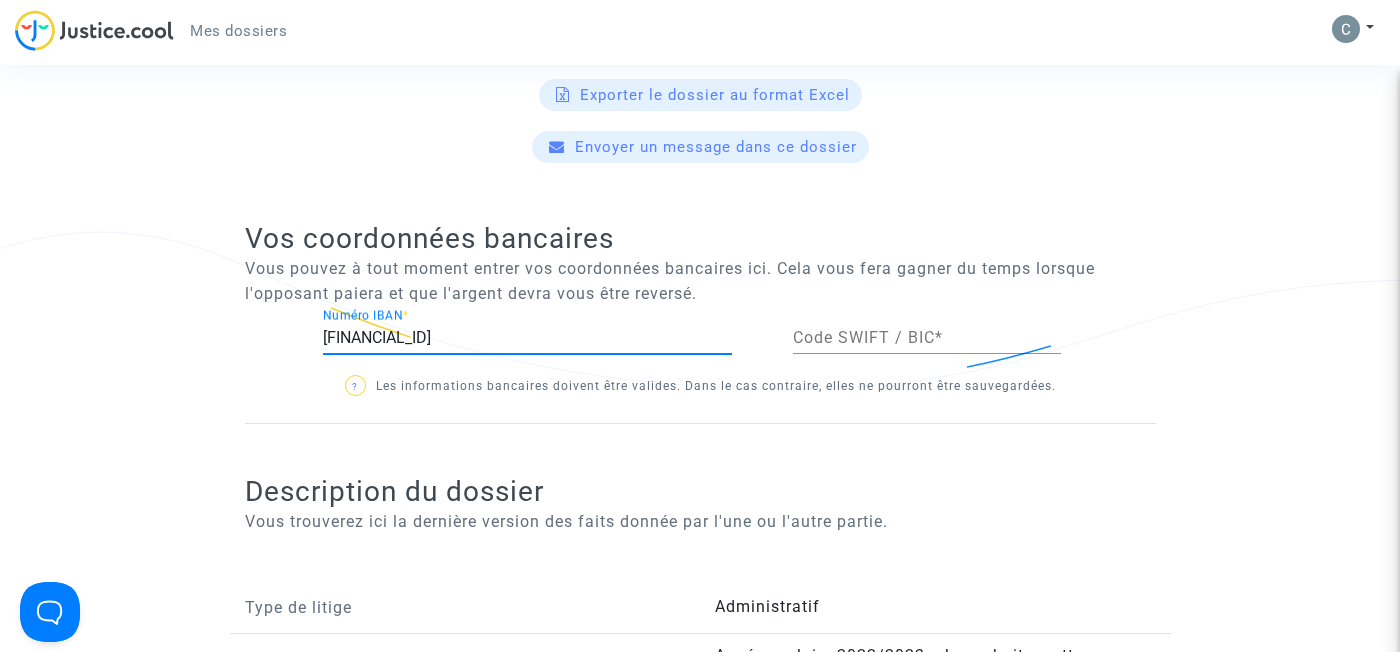 type on "FR0530002006920000086533Q34" 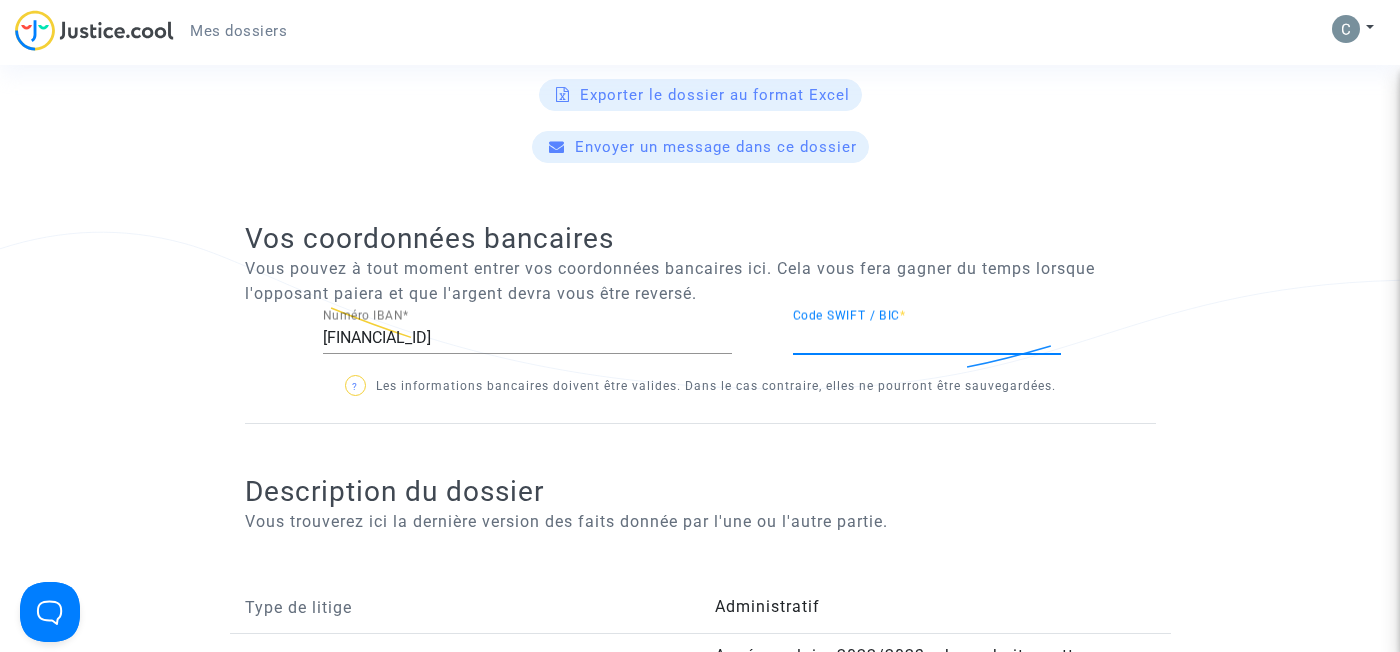 click on "Code SWIFT / BIC  *" at bounding box center (927, 338) 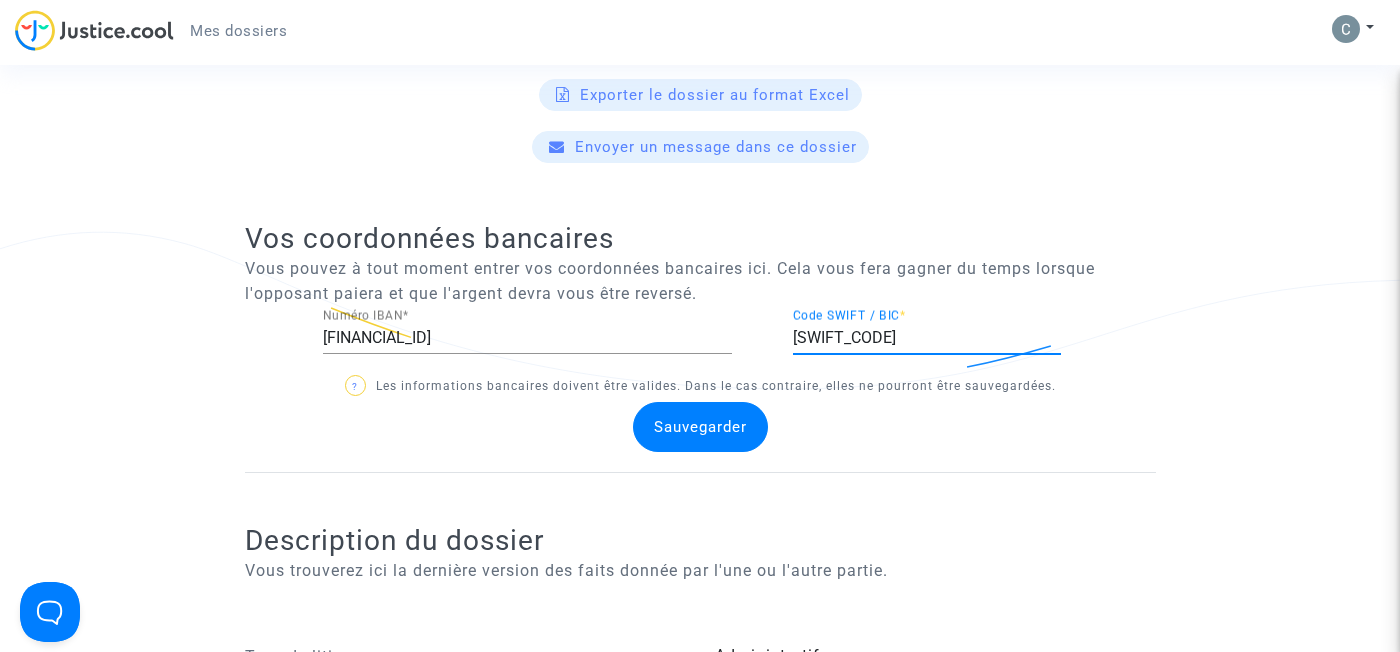 type on "CRLYFRPP" 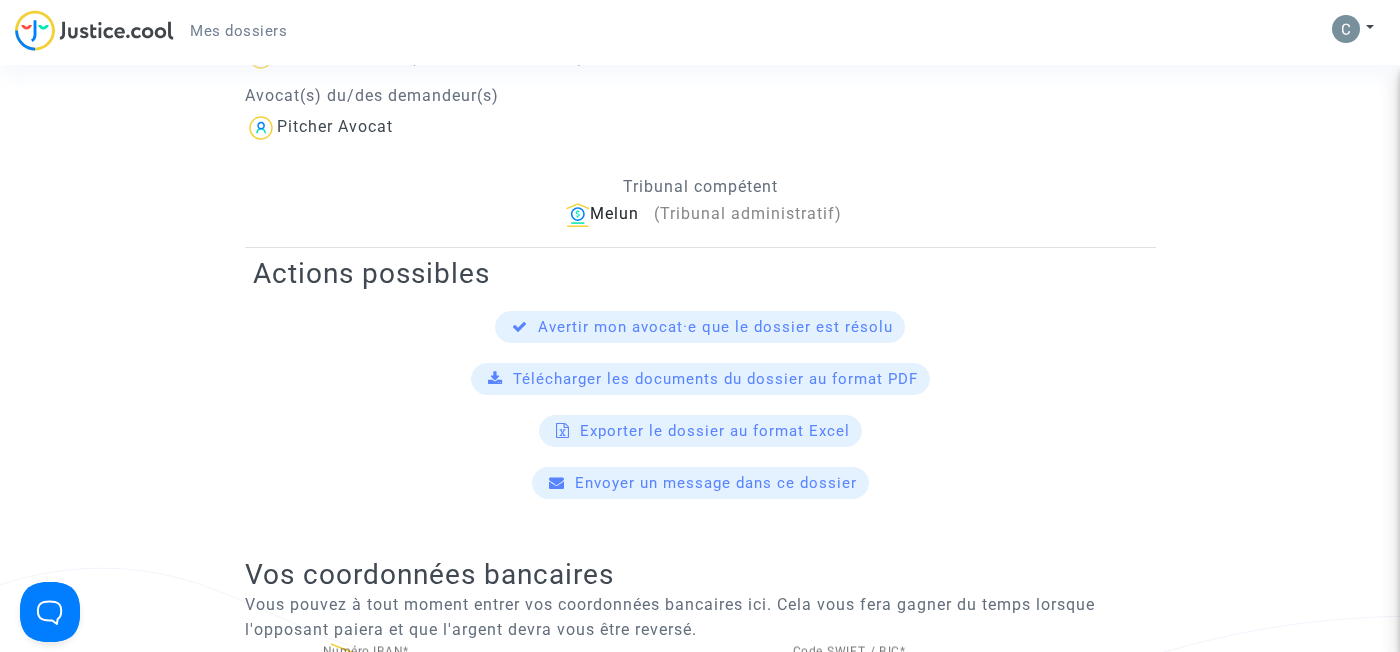 scroll, scrollTop: 787, scrollLeft: 0, axis: vertical 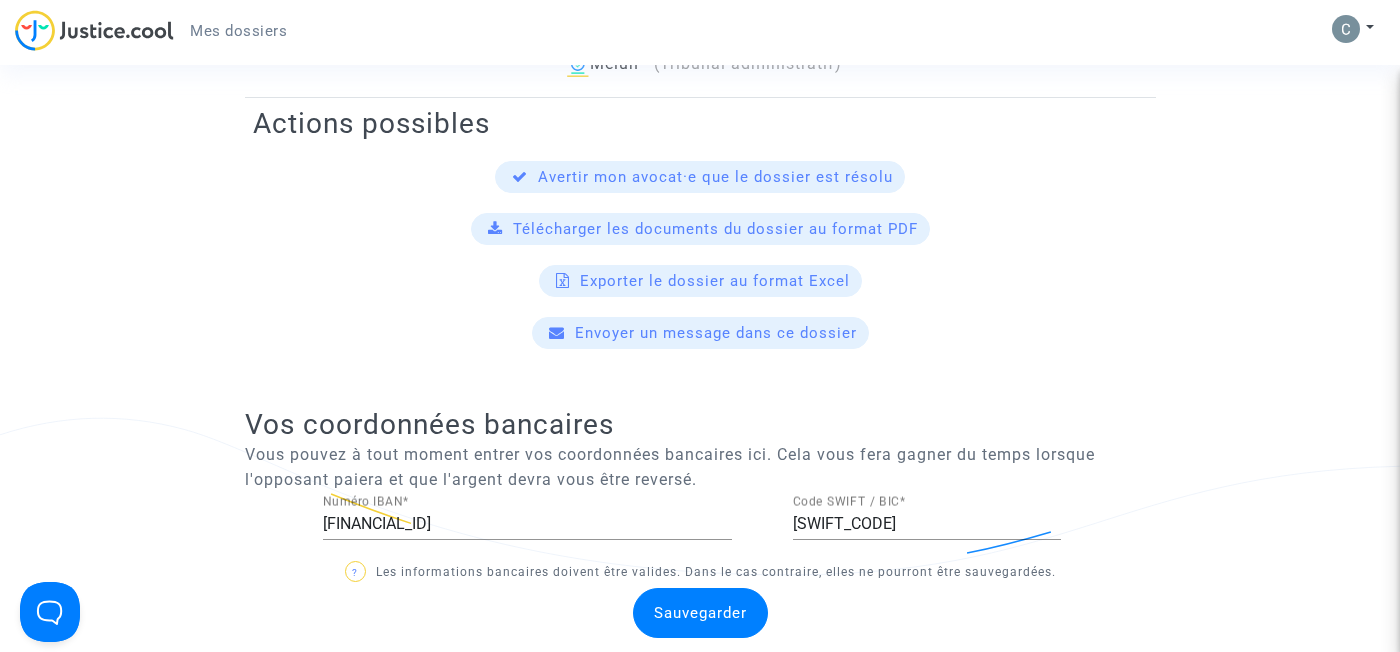 click on "Envoyer un message dans ce dossier" 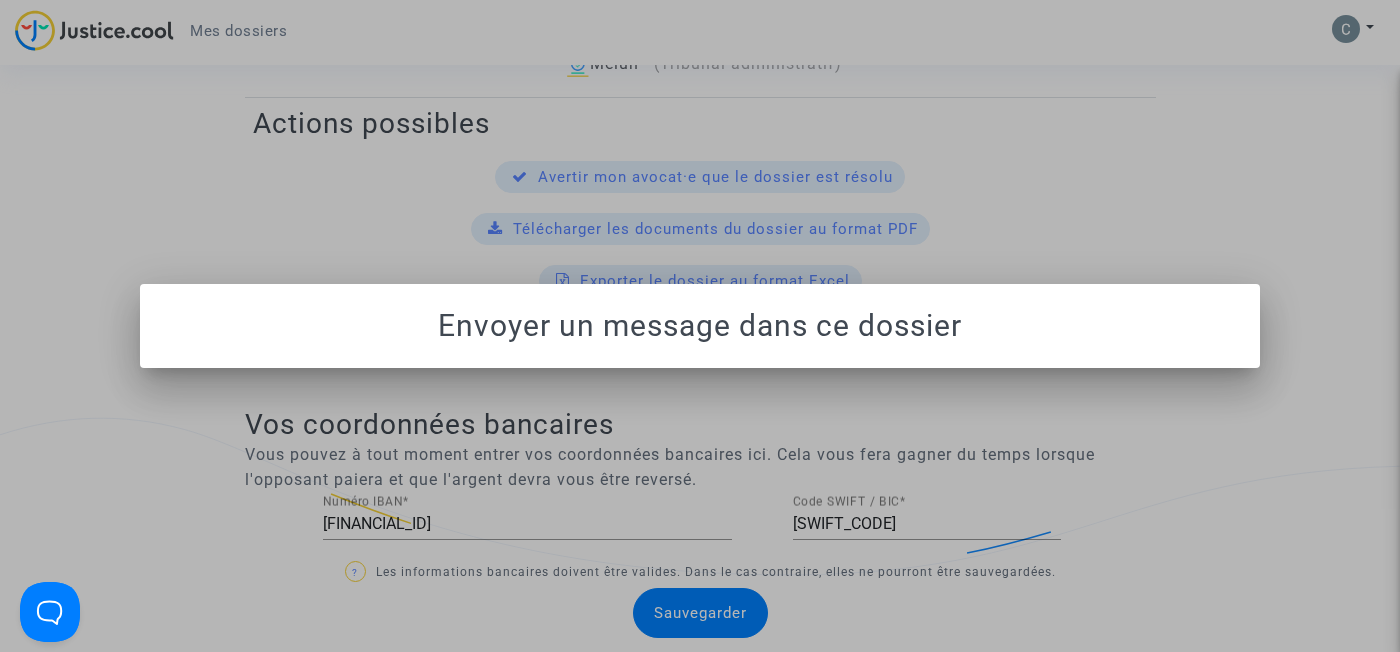 scroll, scrollTop: 0, scrollLeft: 0, axis: both 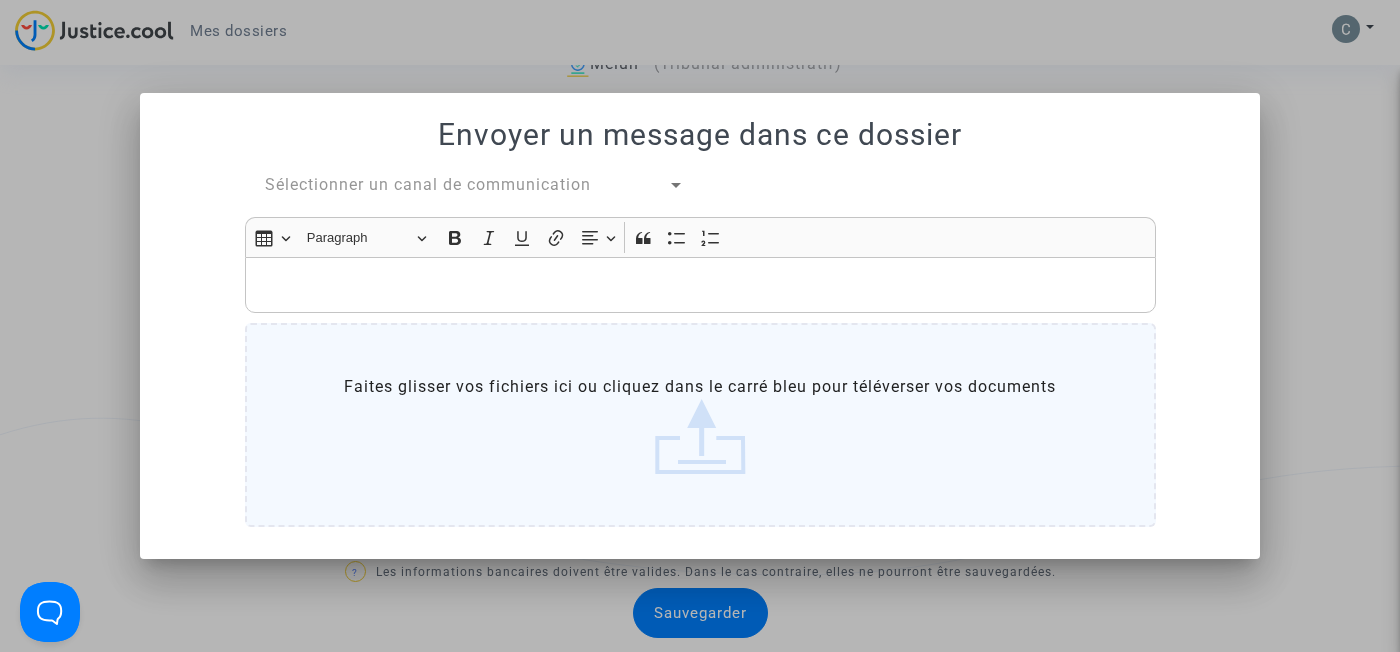 click at bounding box center (700, 326) 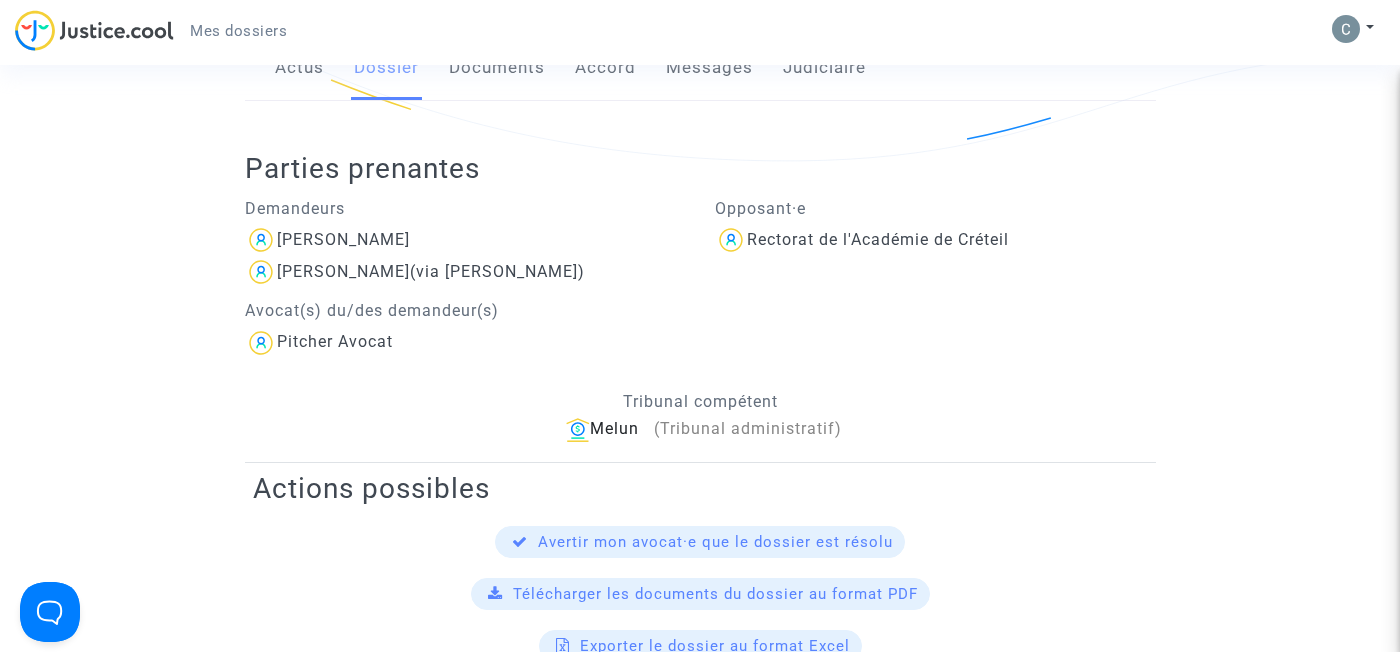 scroll, scrollTop: 0, scrollLeft: 0, axis: both 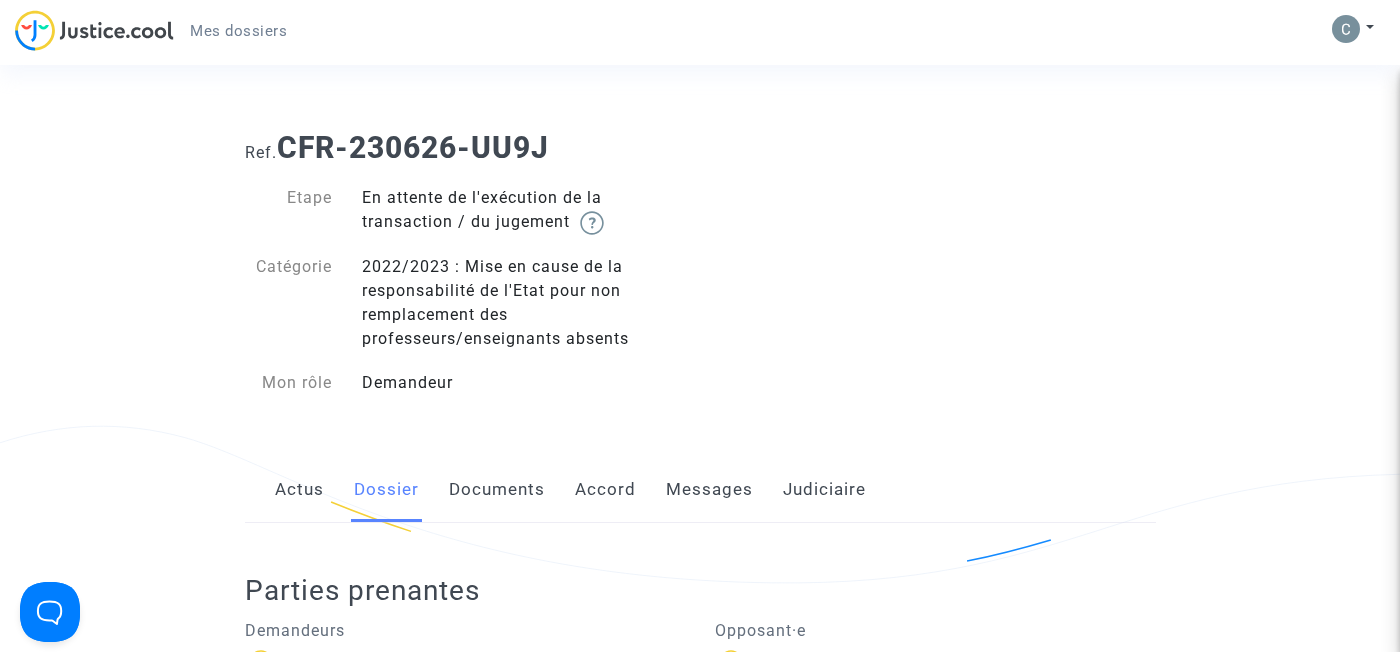 click on "Messages" 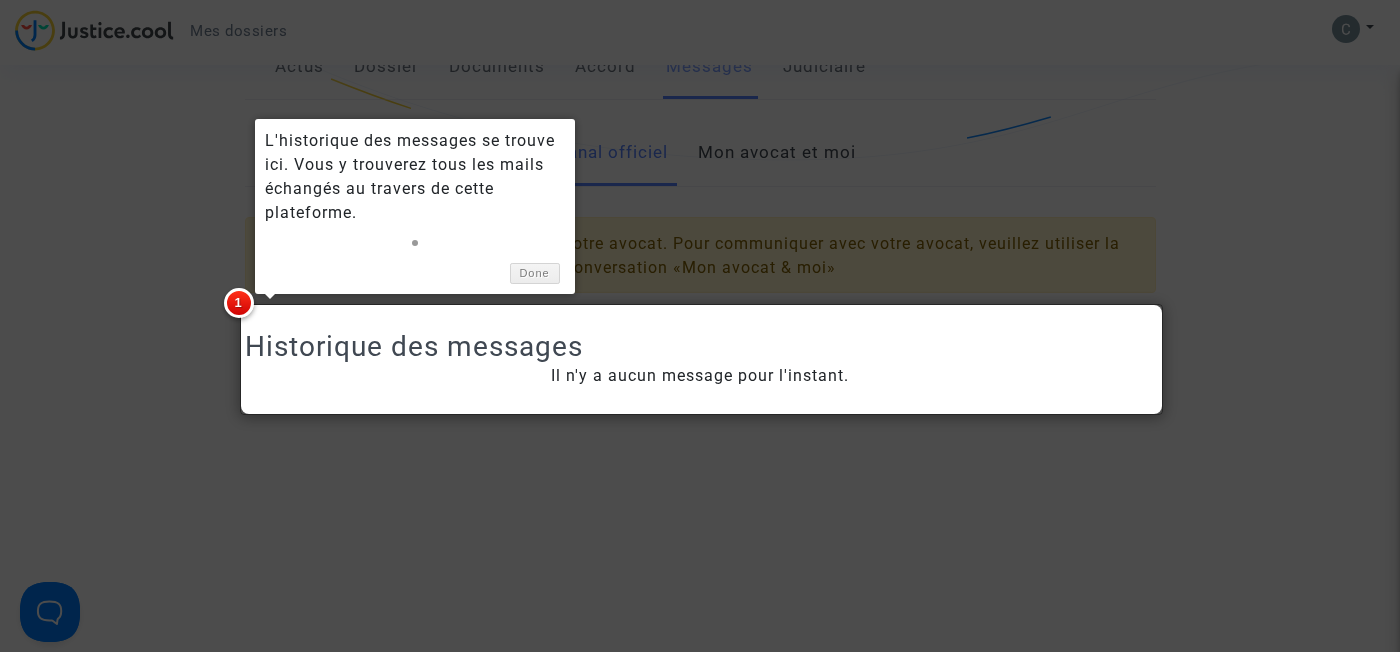 scroll, scrollTop: 412, scrollLeft: 0, axis: vertical 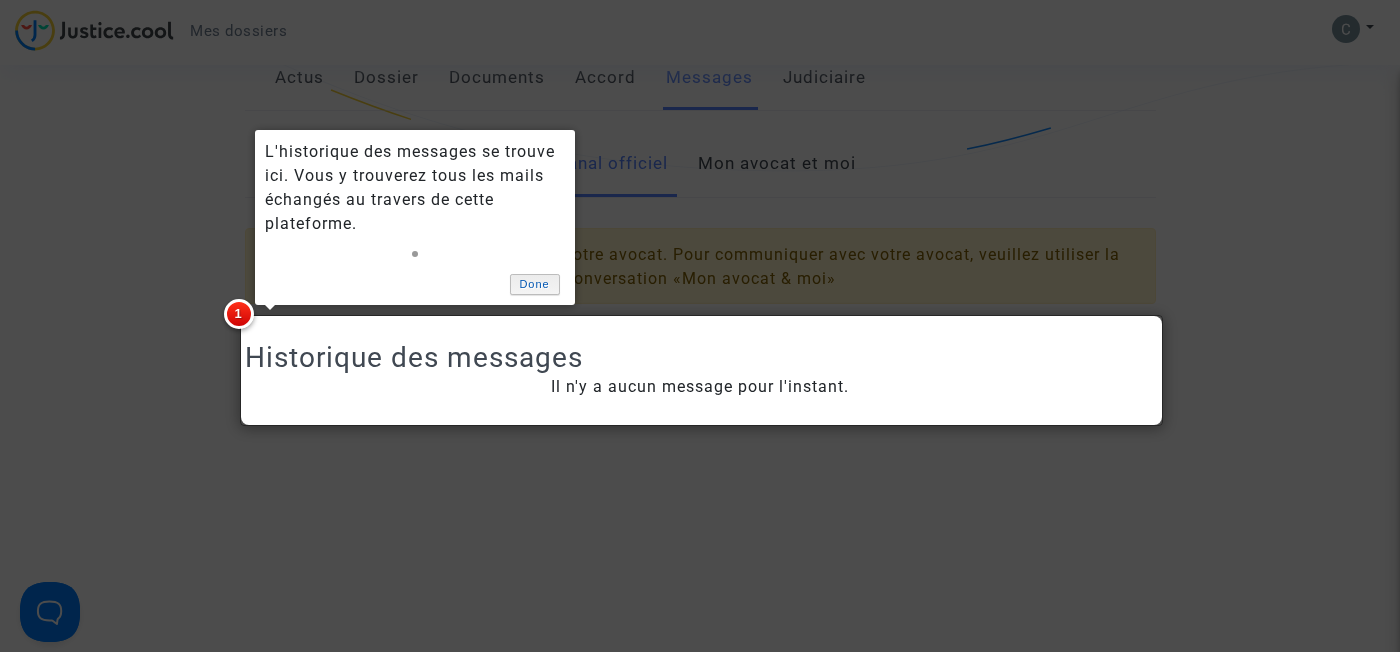 click on "Done" at bounding box center (535, 284) 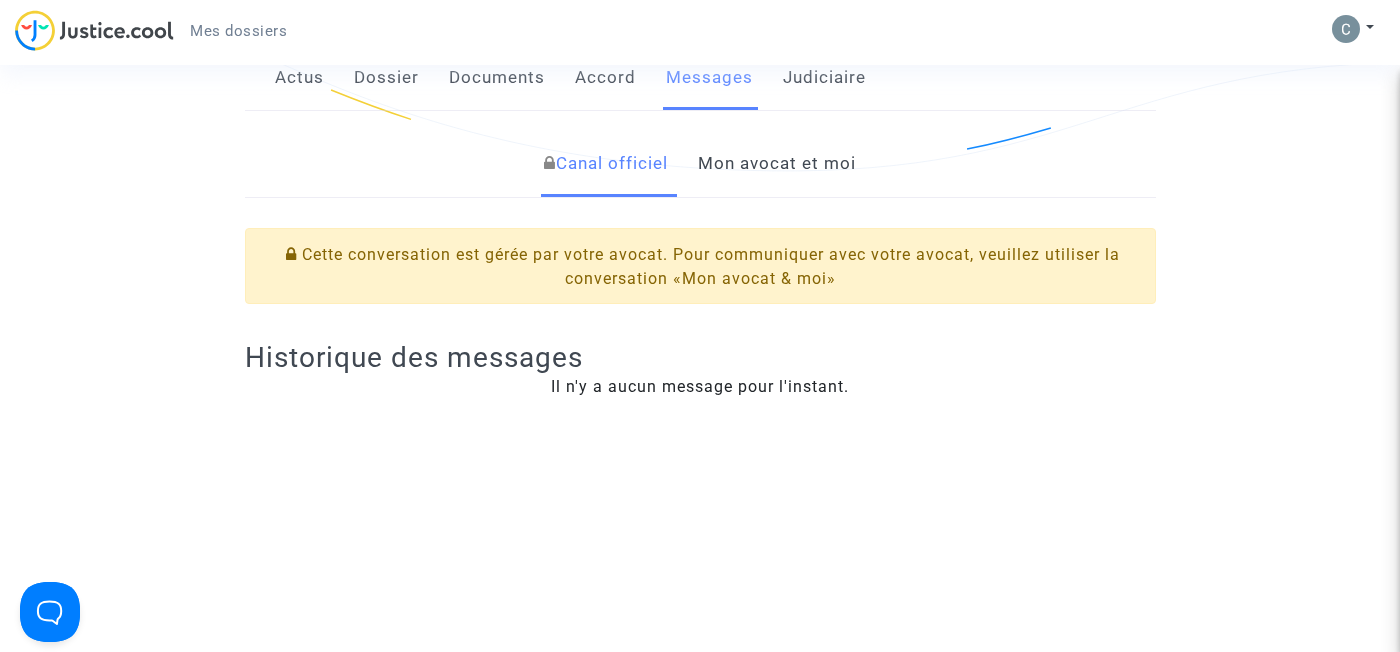 click on "Mon avocat et moi" 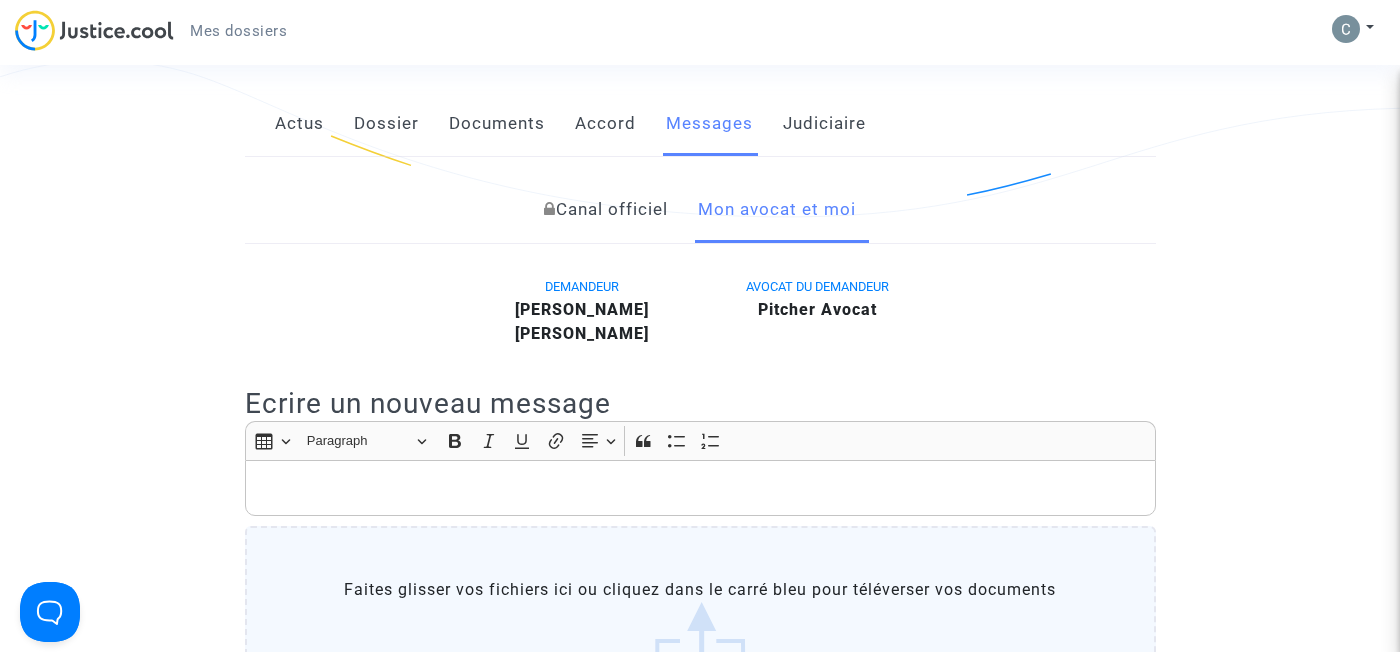 scroll, scrollTop: 365, scrollLeft: 0, axis: vertical 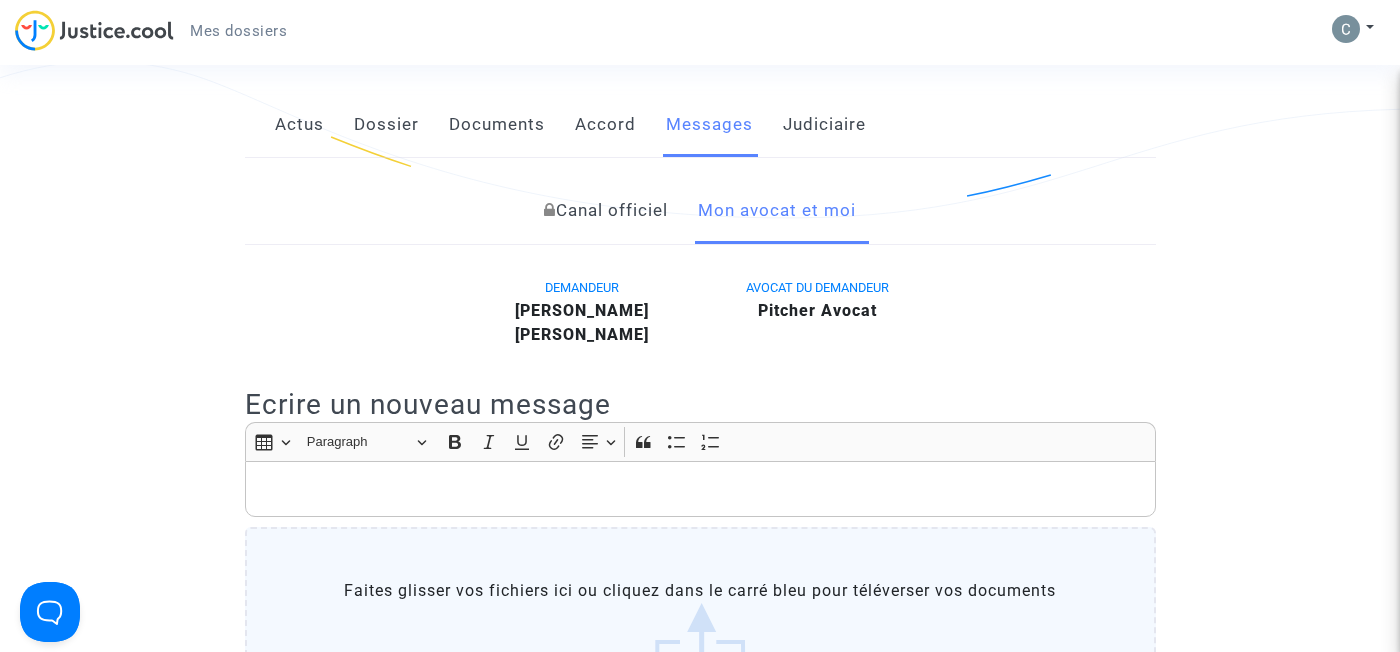 click 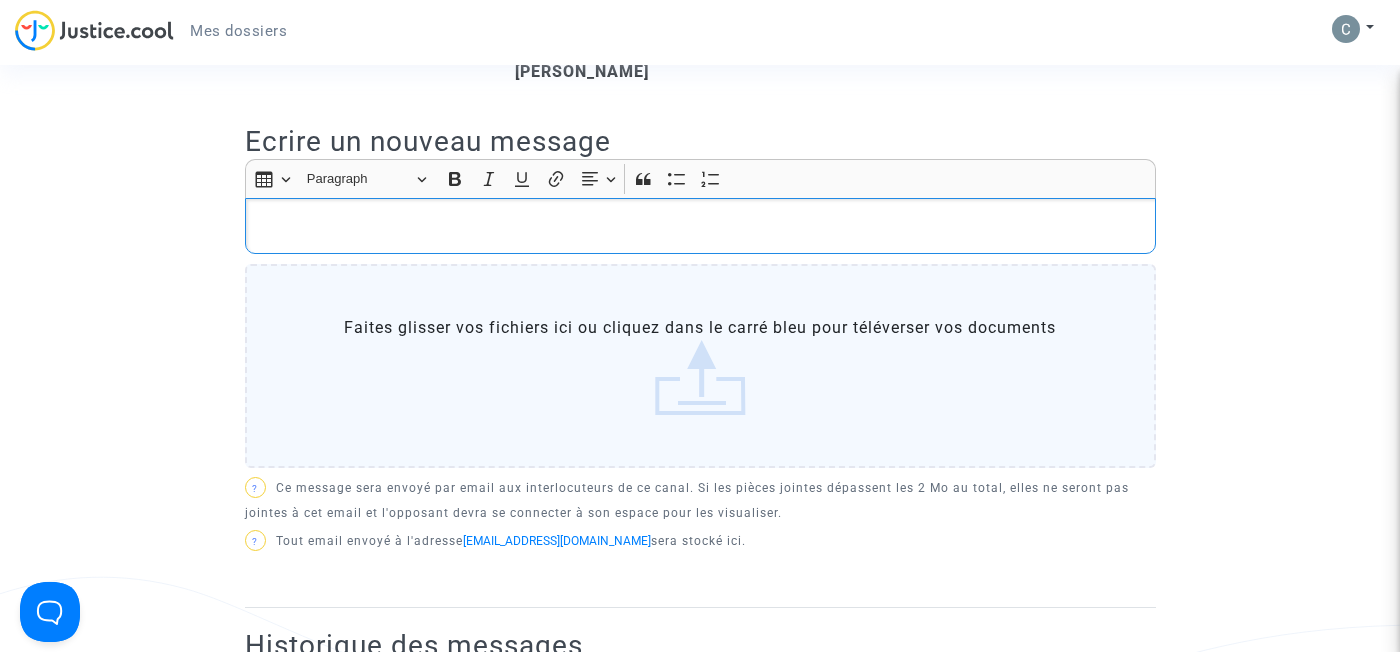 scroll, scrollTop: 456, scrollLeft: 0, axis: vertical 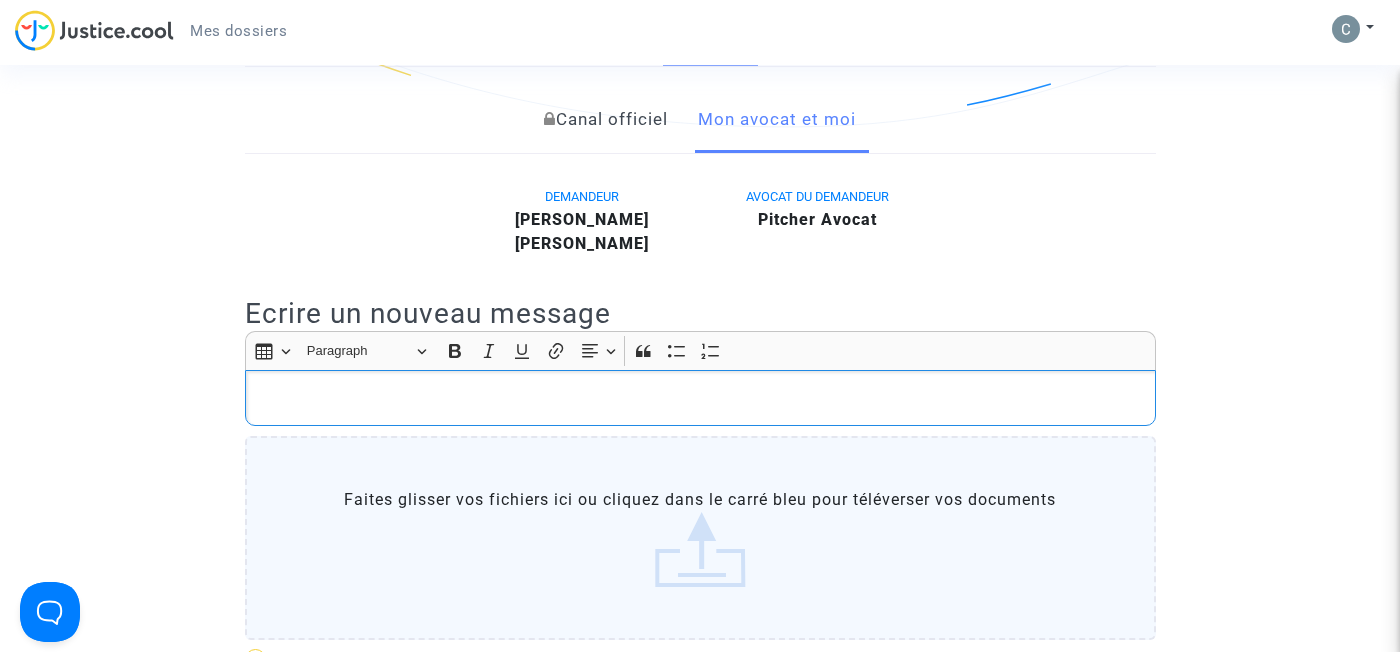 type 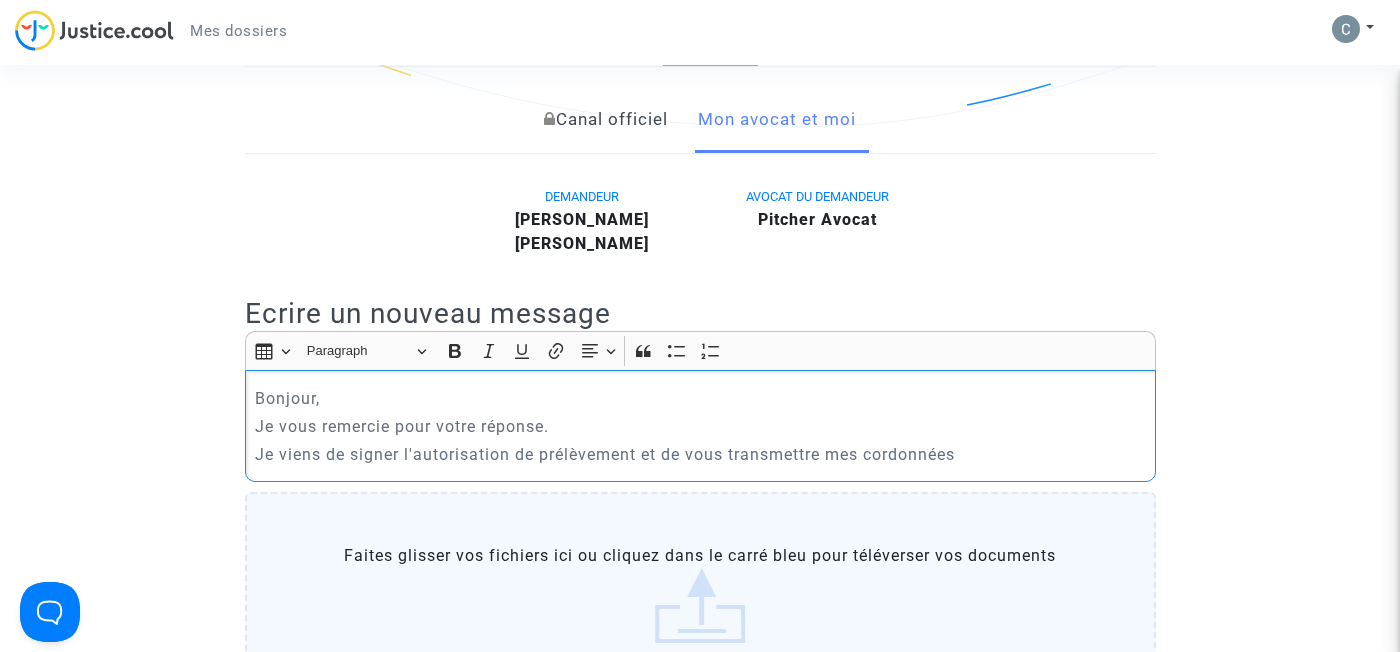 click on "Je viens de signer l'autorisation de prélèvement et de vous transmettre mes cordonnées" 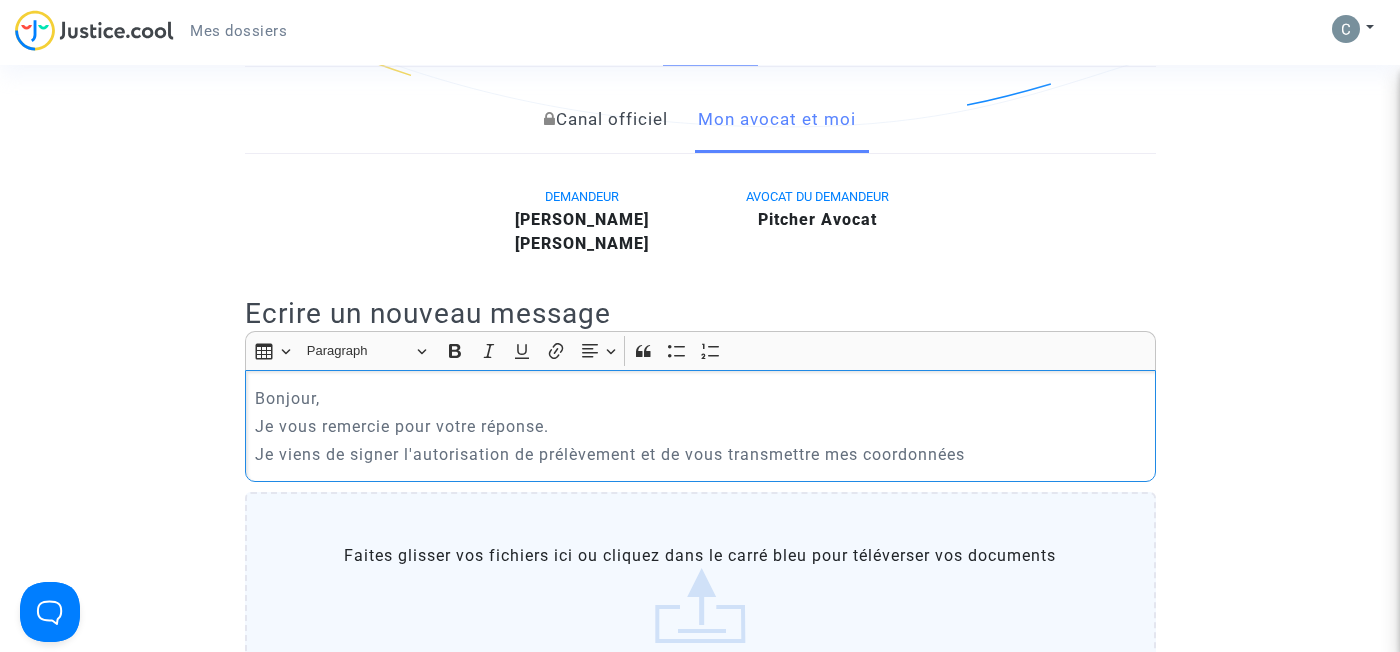 click on "Je viens de signer l'autorisation de prélèvement et de vous transmettre mes coordonnées" 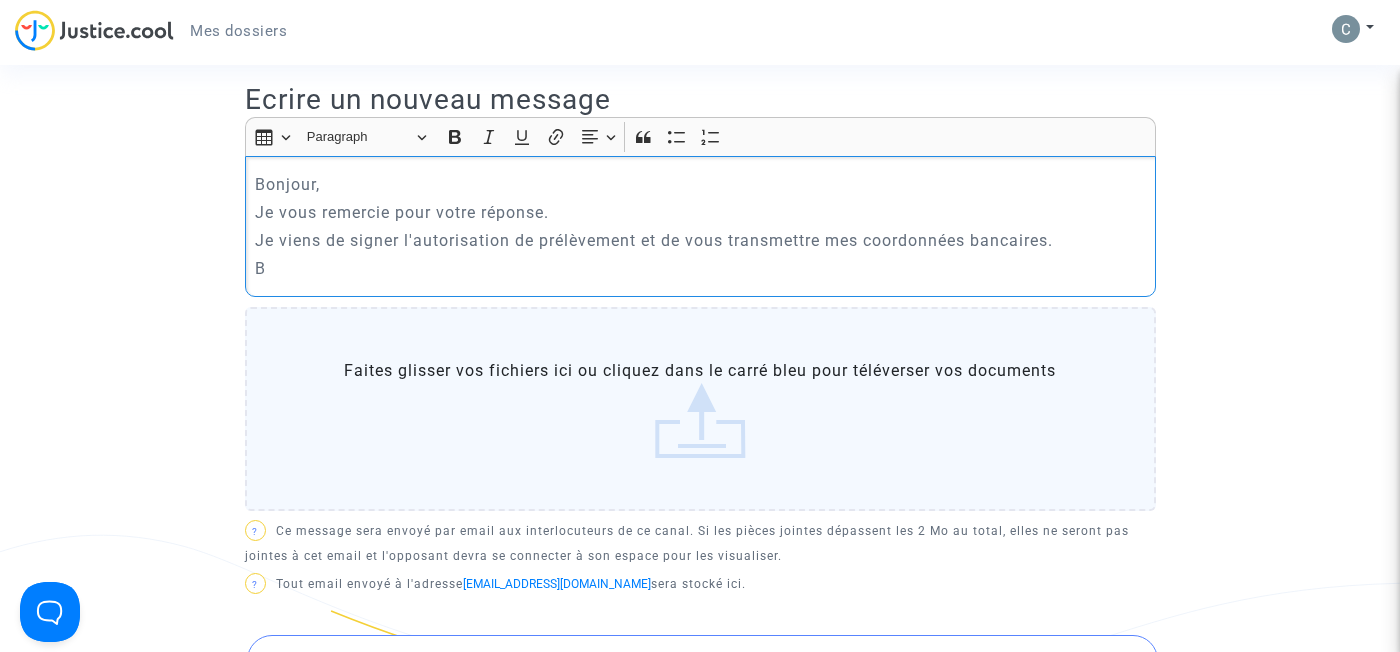 scroll, scrollTop: 638, scrollLeft: 0, axis: vertical 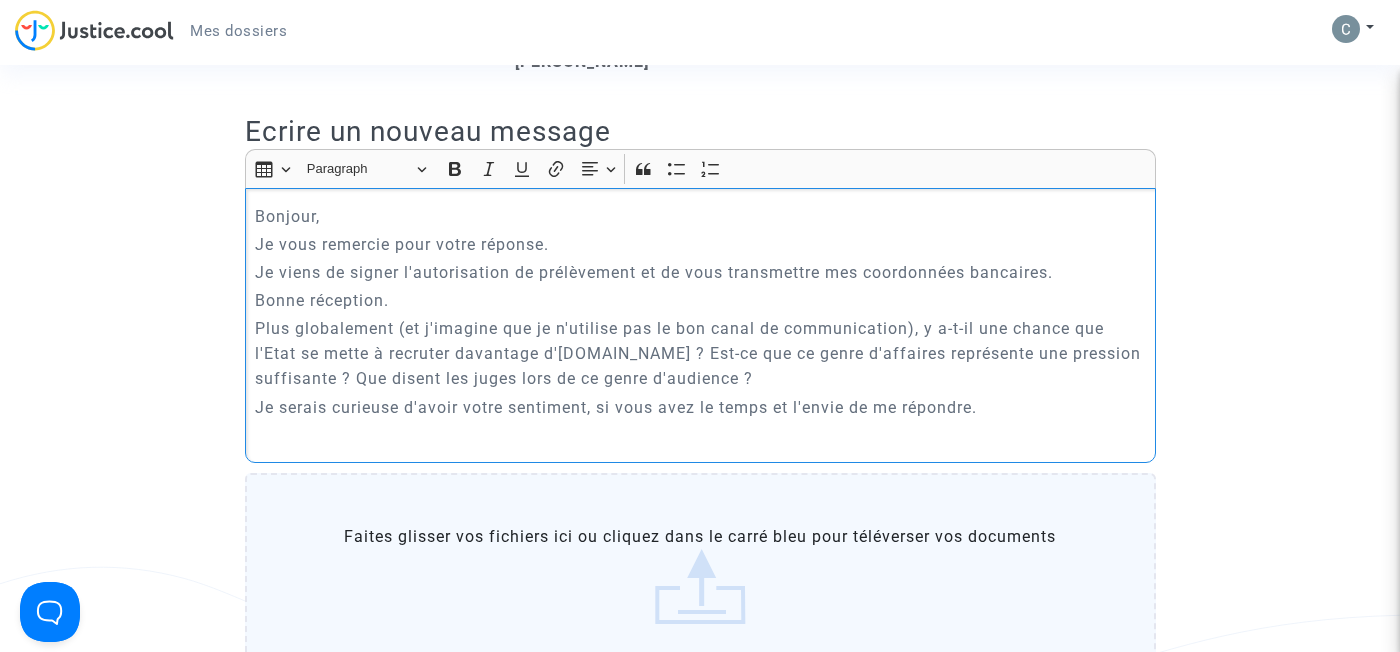 click on "Plus globalement (et j'imagine que je n'utilise pas le bon canal de communication), y a-t-il une chance que l'Etat se mette à recruter davantage d'enseignant.es ? Est-ce que ce genre d'affaires représente une pression suffisante ? Que disent les juges lors de ce genre d'audience ?" 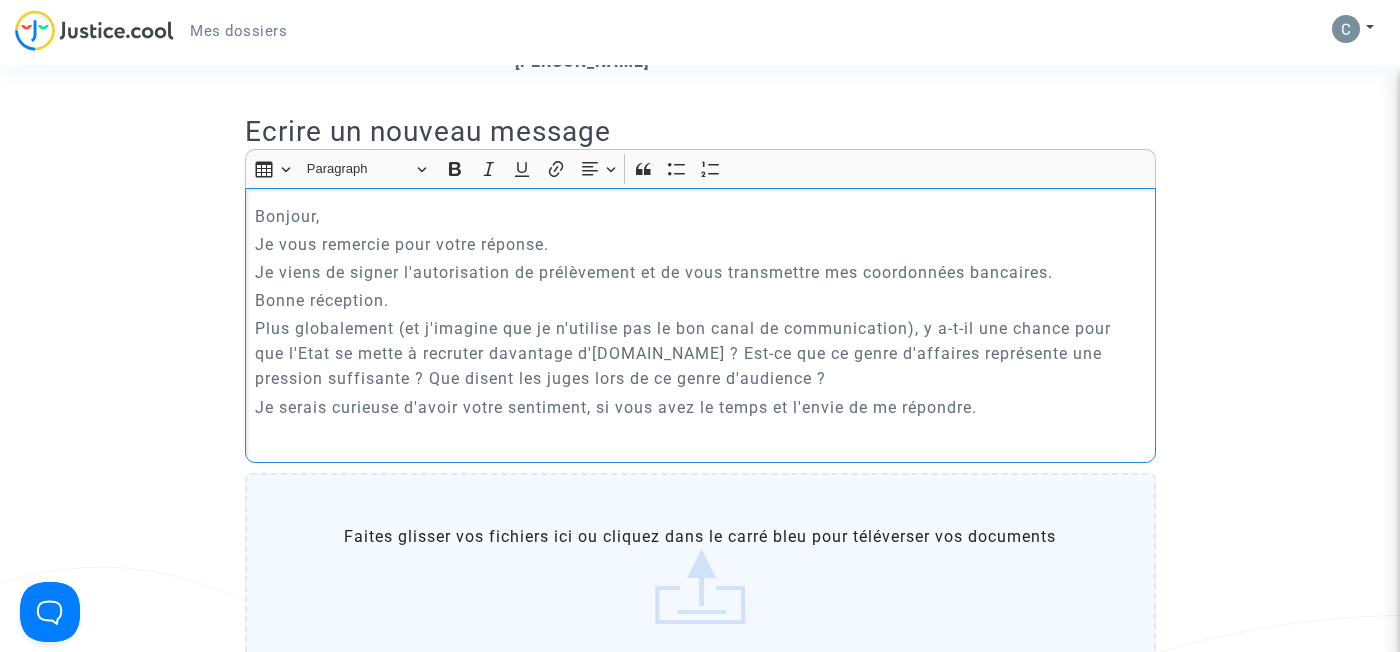 click 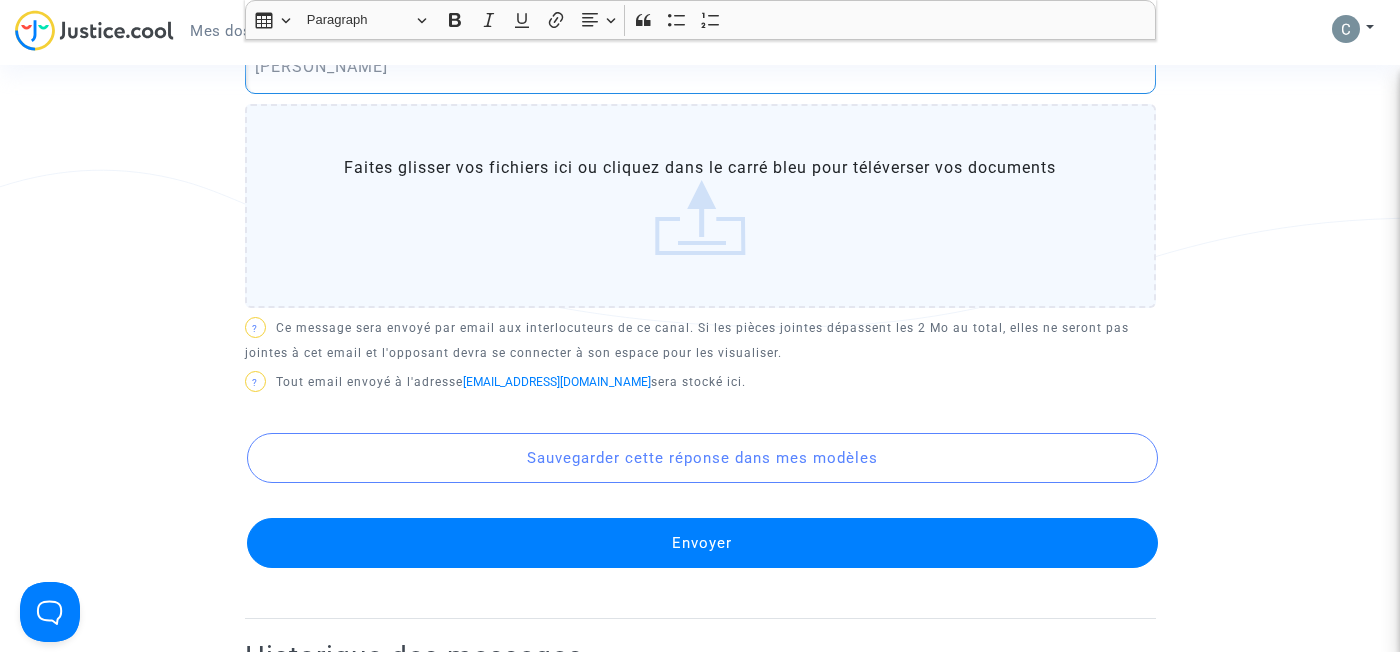scroll, scrollTop: 1043, scrollLeft: 0, axis: vertical 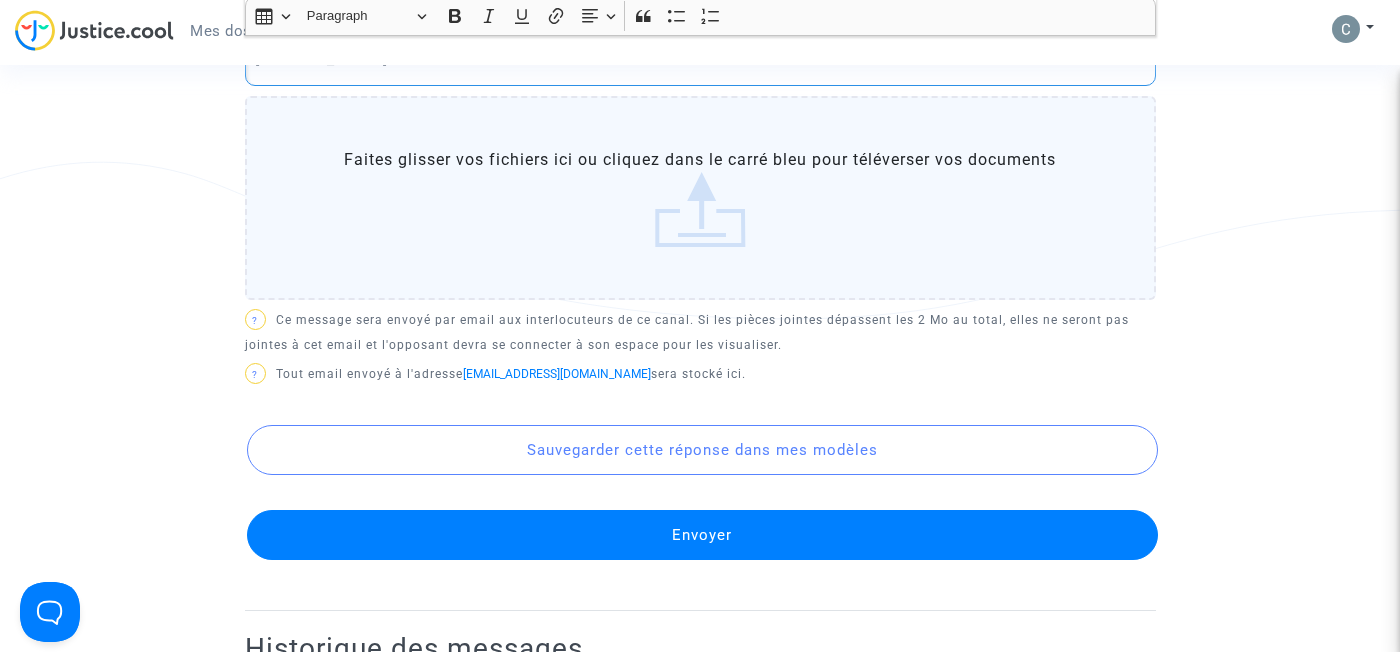 click on "Envoyer" 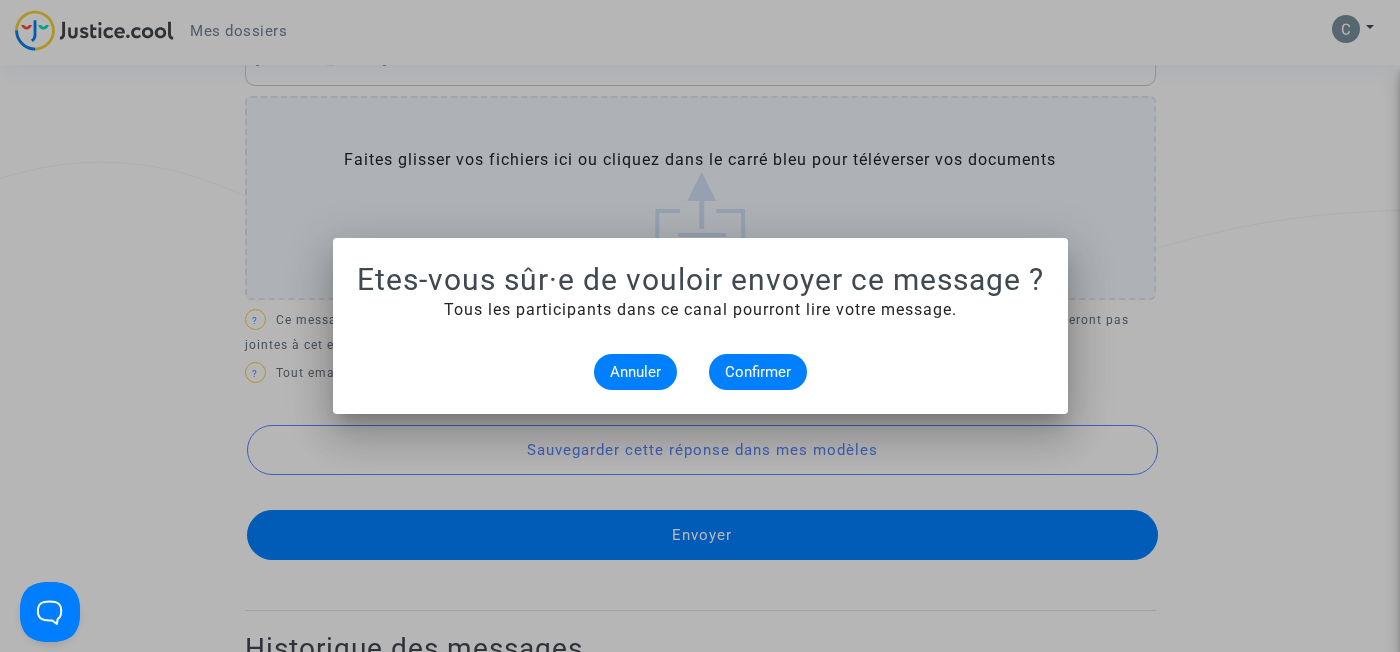 scroll, scrollTop: 0, scrollLeft: 0, axis: both 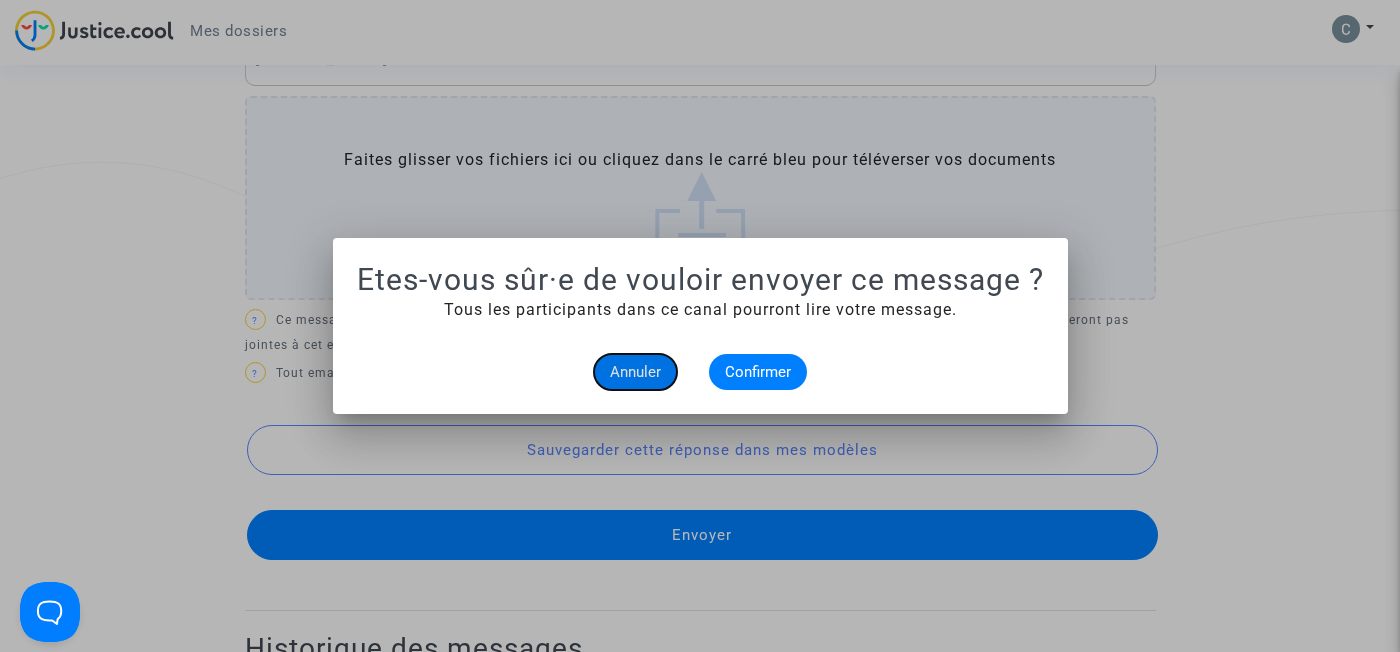 click on "Annuler" at bounding box center (635, 372) 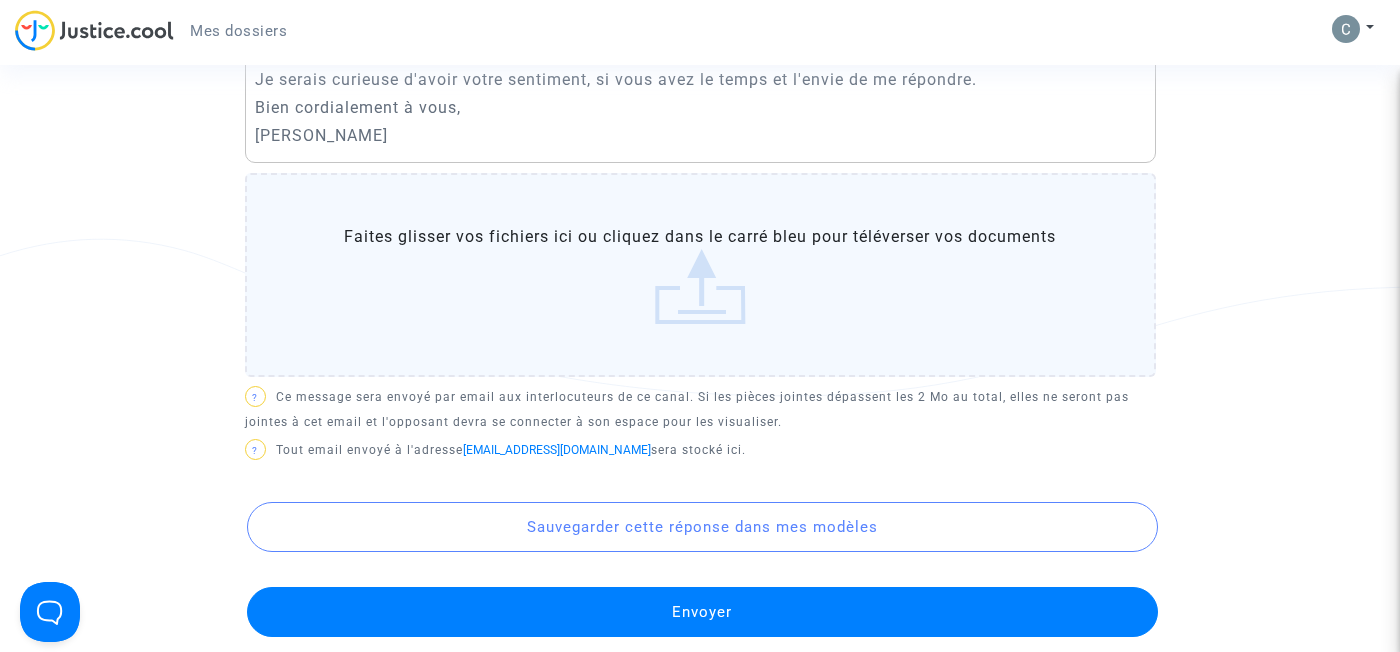 scroll, scrollTop: 974, scrollLeft: 0, axis: vertical 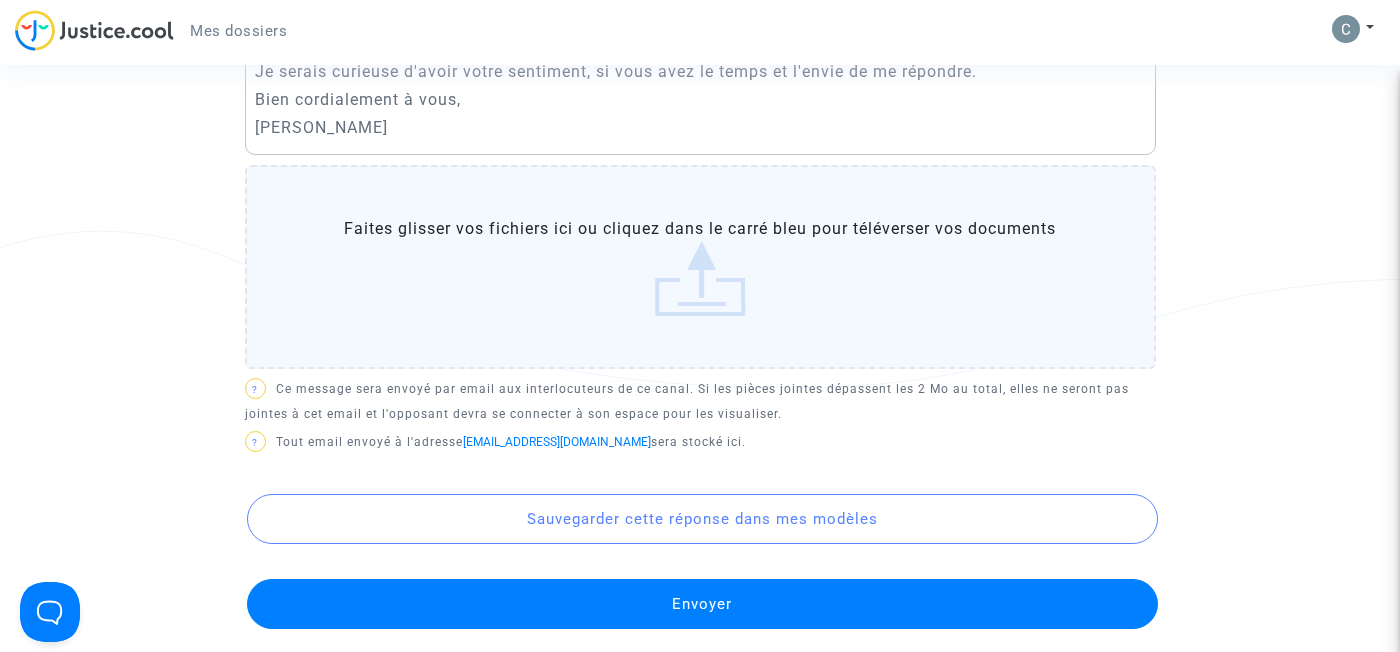 click on "Envoyer" 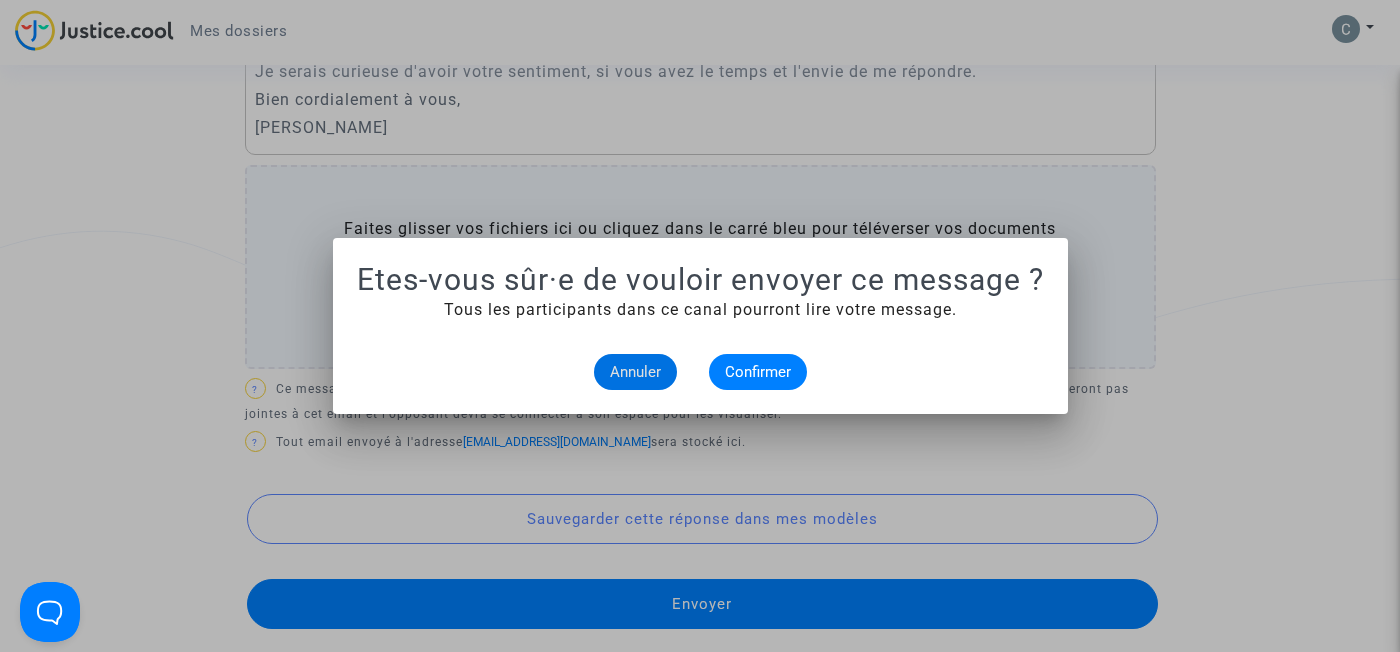 scroll, scrollTop: 0, scrollLeft: 0, axis: both 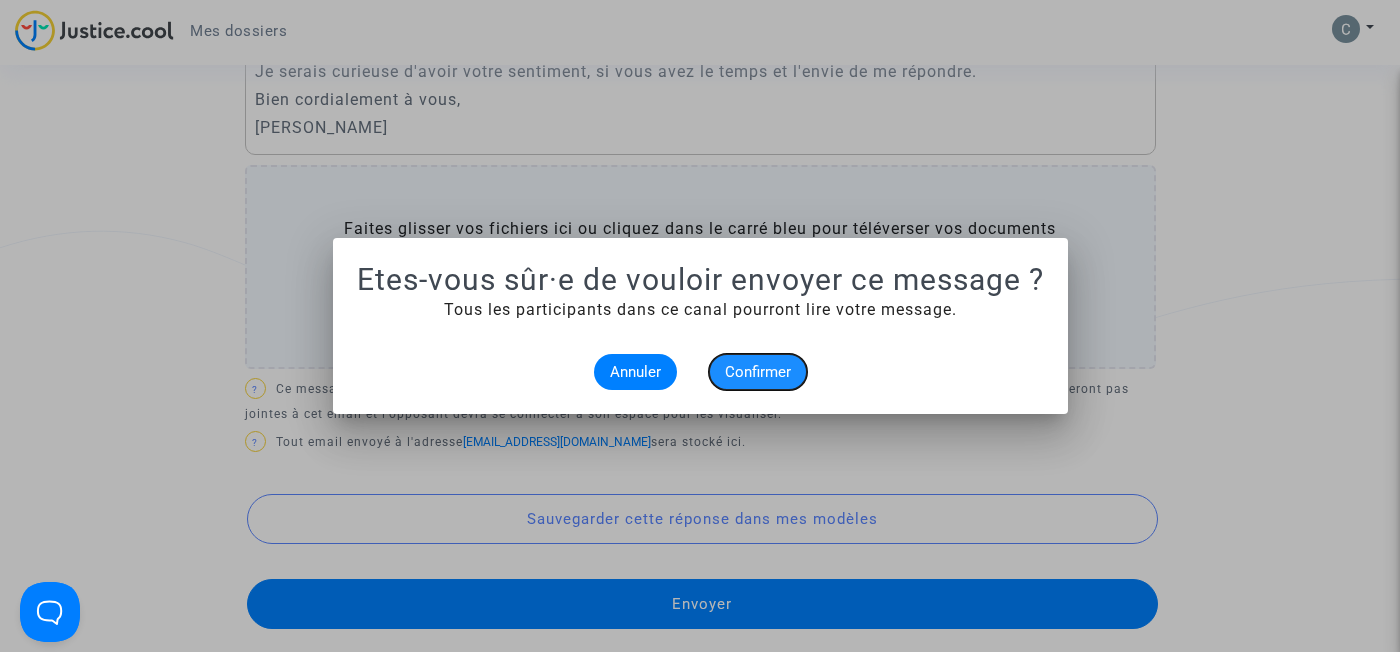 click on "Confirmer" at bounding box center [758, 372] 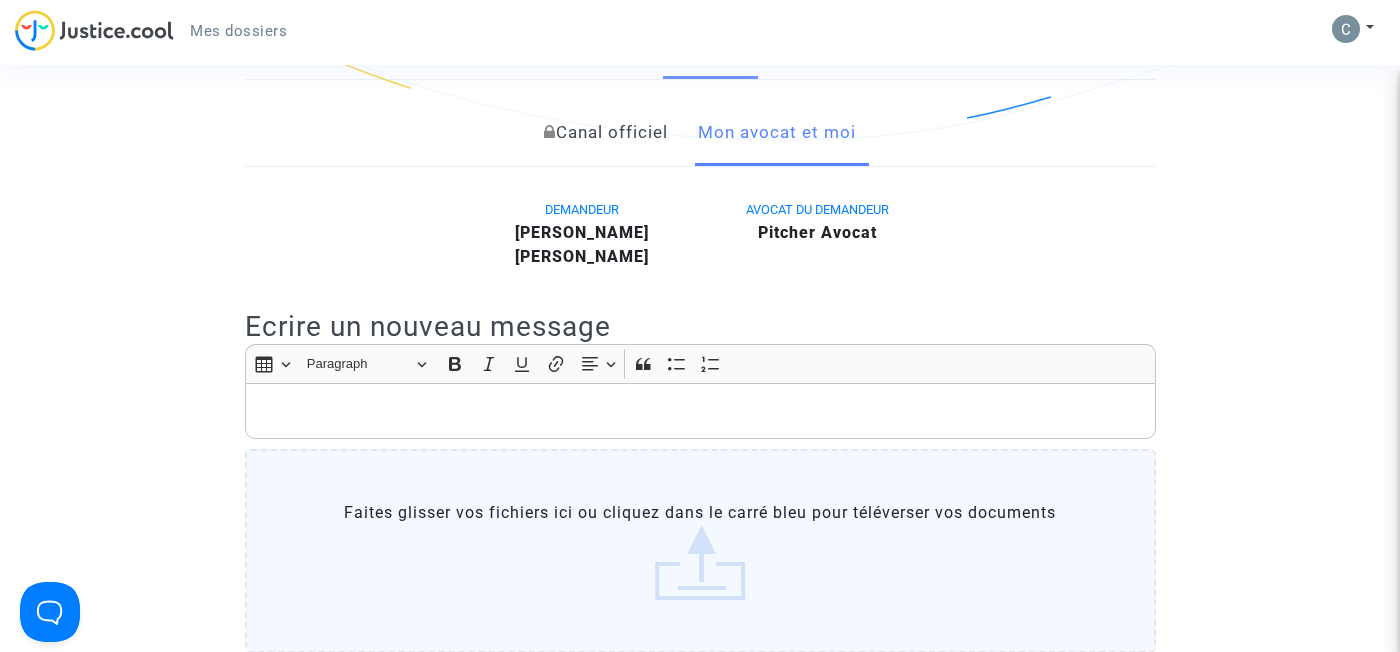 scroll, scrollTop: 0, scrollLeft: 0, axis: both 